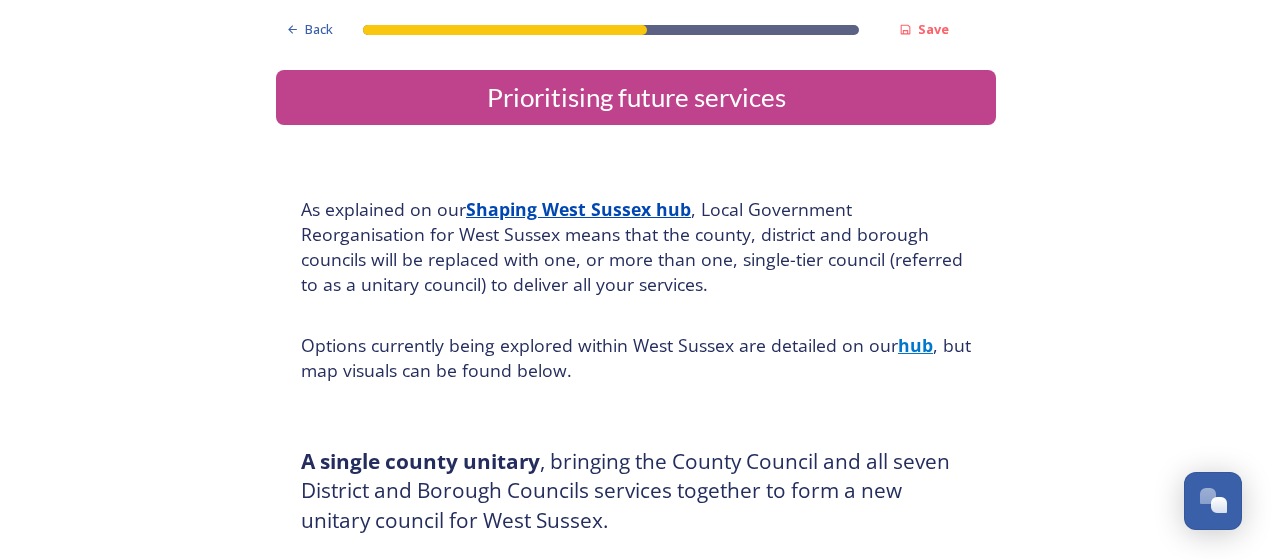 scroll, scrollTop: 0, scrollLeft: 0, axis: both 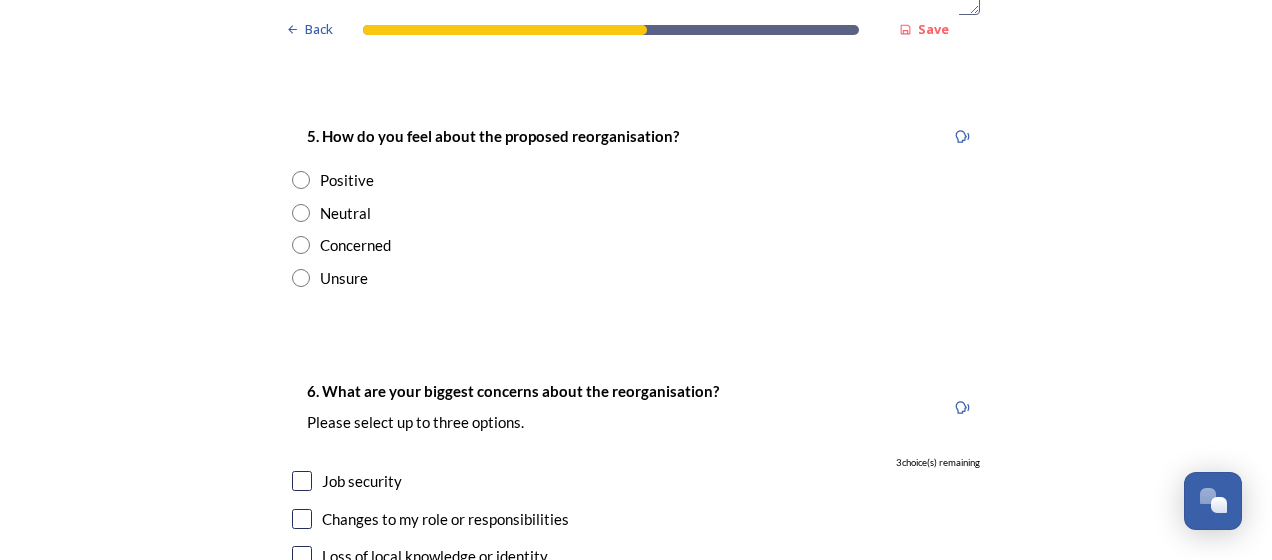 click at bounding box center [301, 213] 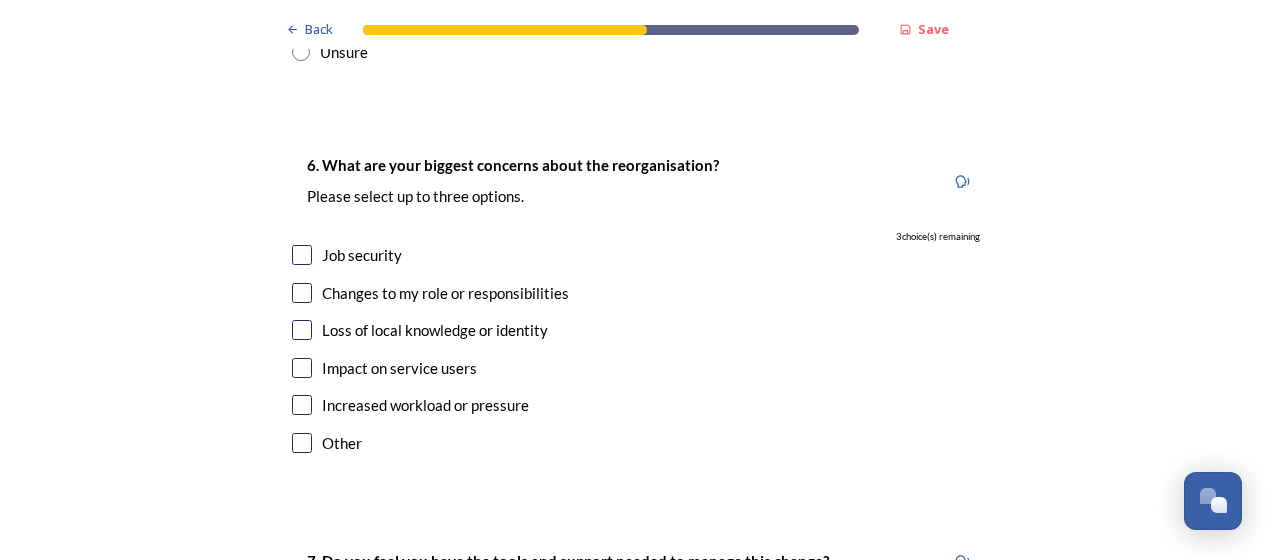 scroll, scrollTop: 3763, scrollLeft: 0, axis: vertical 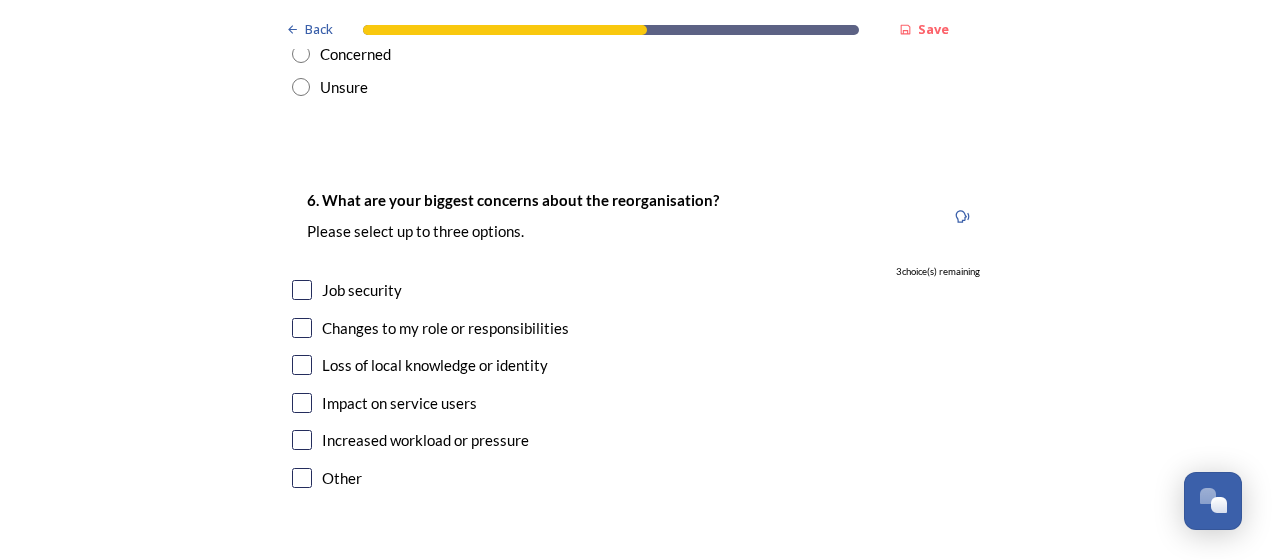 click at bounding box center (302, 365) 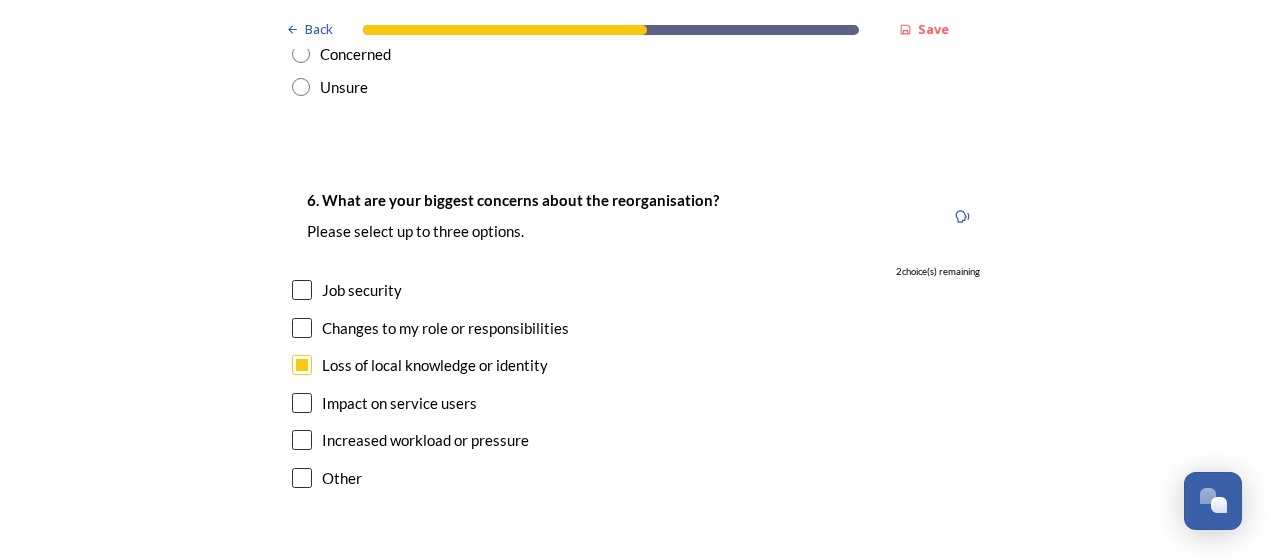 click at bounding box center (302, 440) 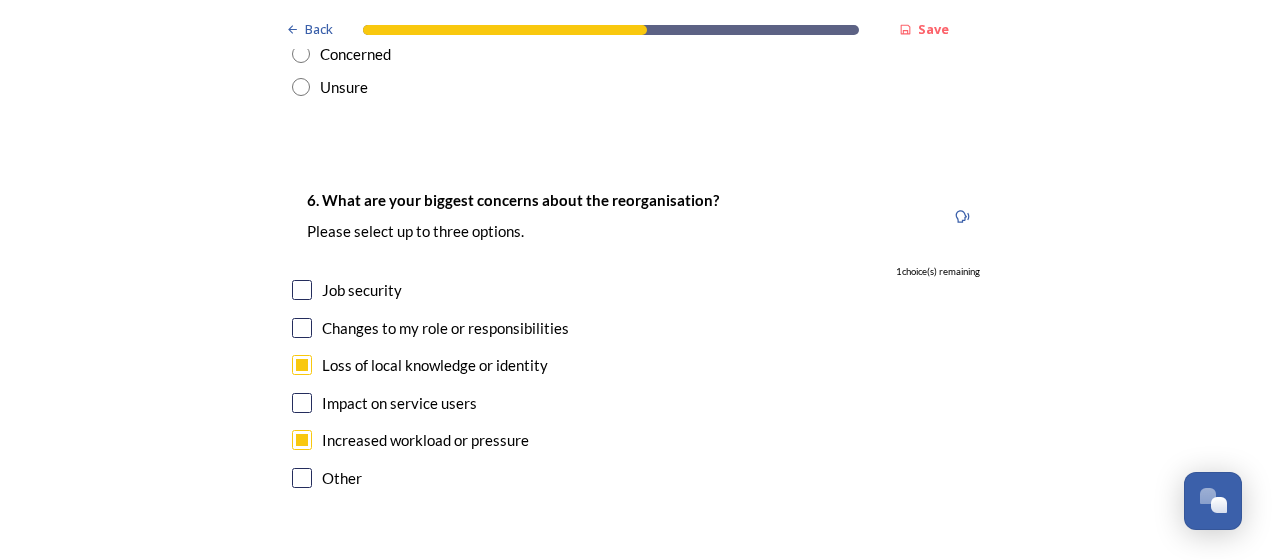 click at bounding box center (302, 403) 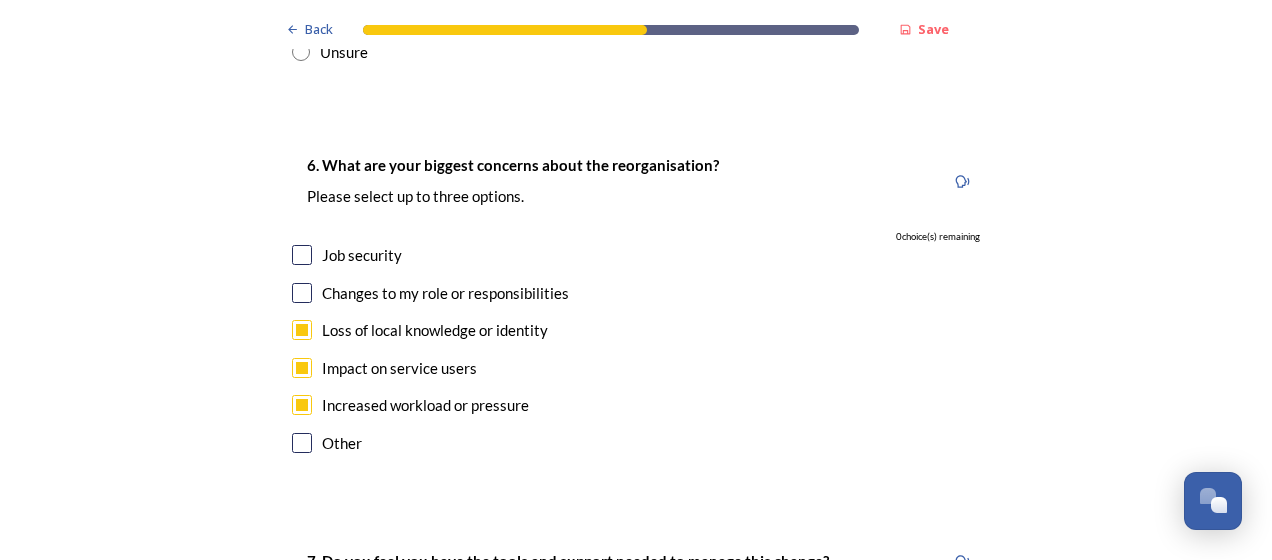 scroll, scrollTop: 3816, scrollLeft: 0, axis: vertical 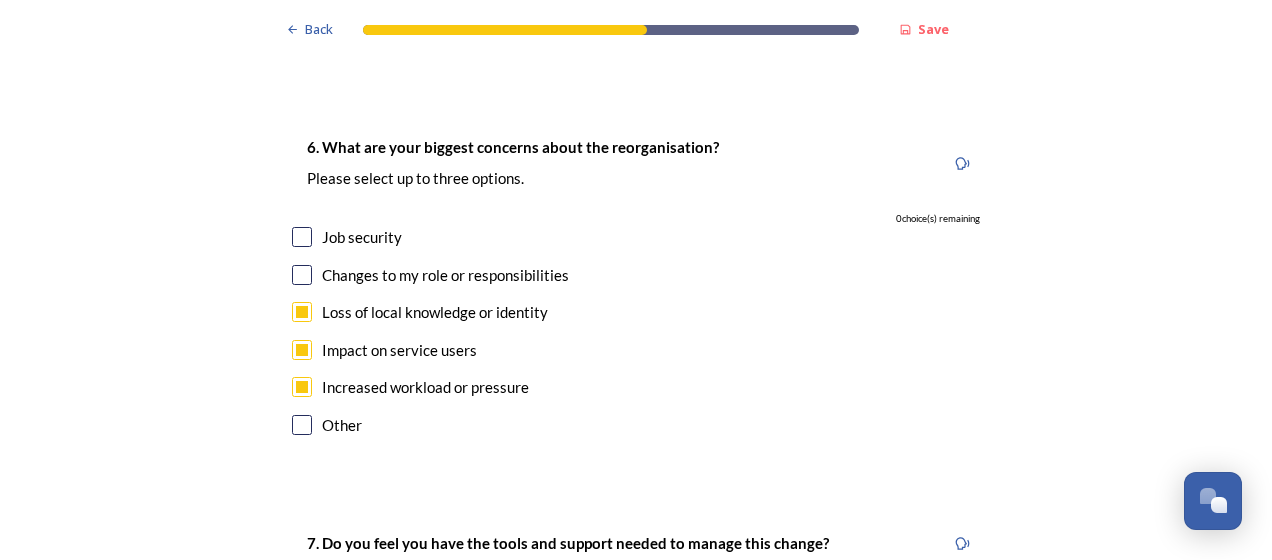 click at bounding box center [302, 425] 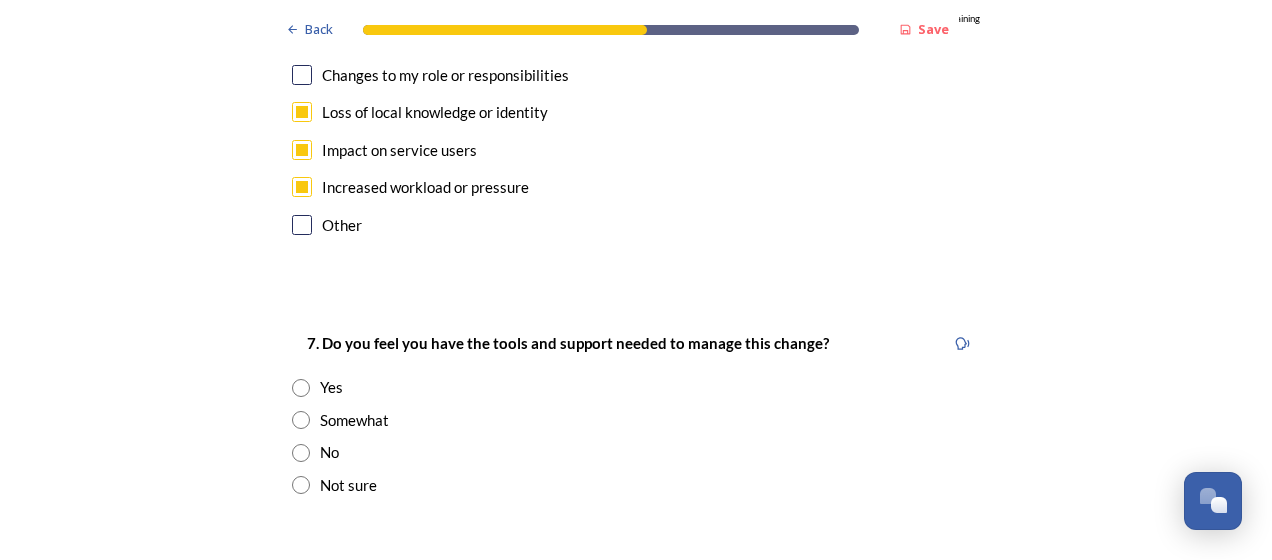 scroll, scrollTop: 4103, scrollLeft: 0, axis: vertical 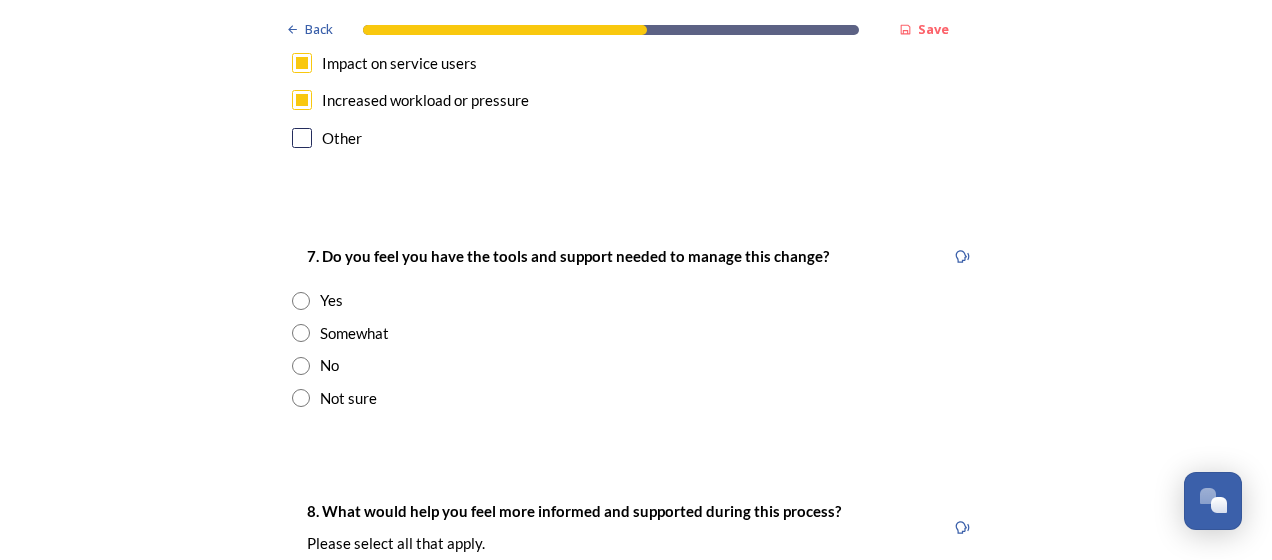 click at bounding box center [302, 138] 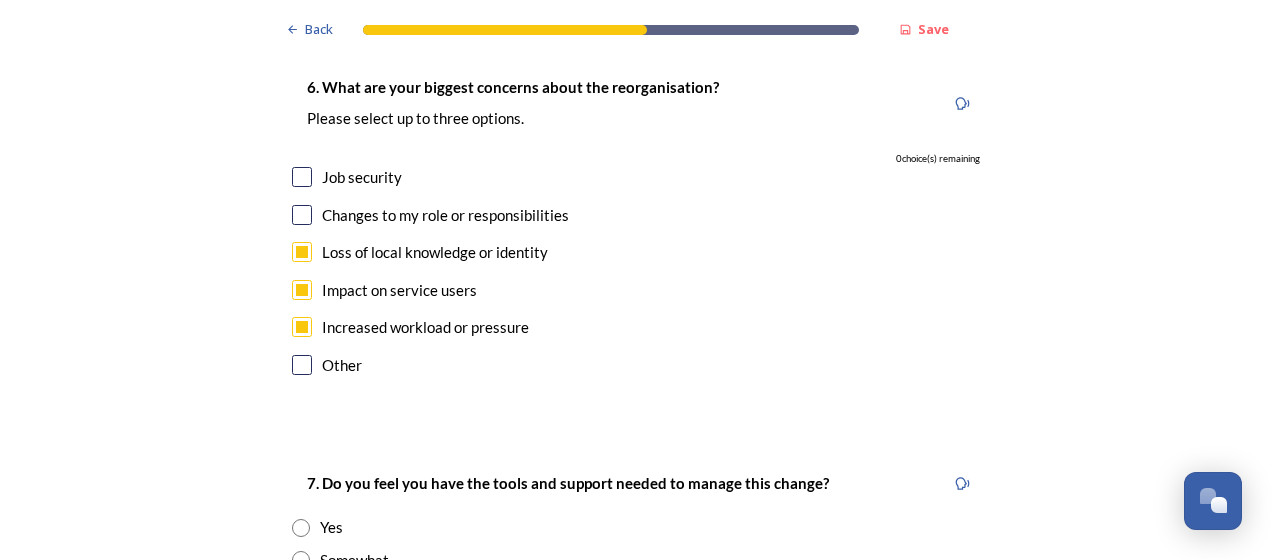 scroll, scrollTop: 3850, scrollLeft: 0, axis: vertical 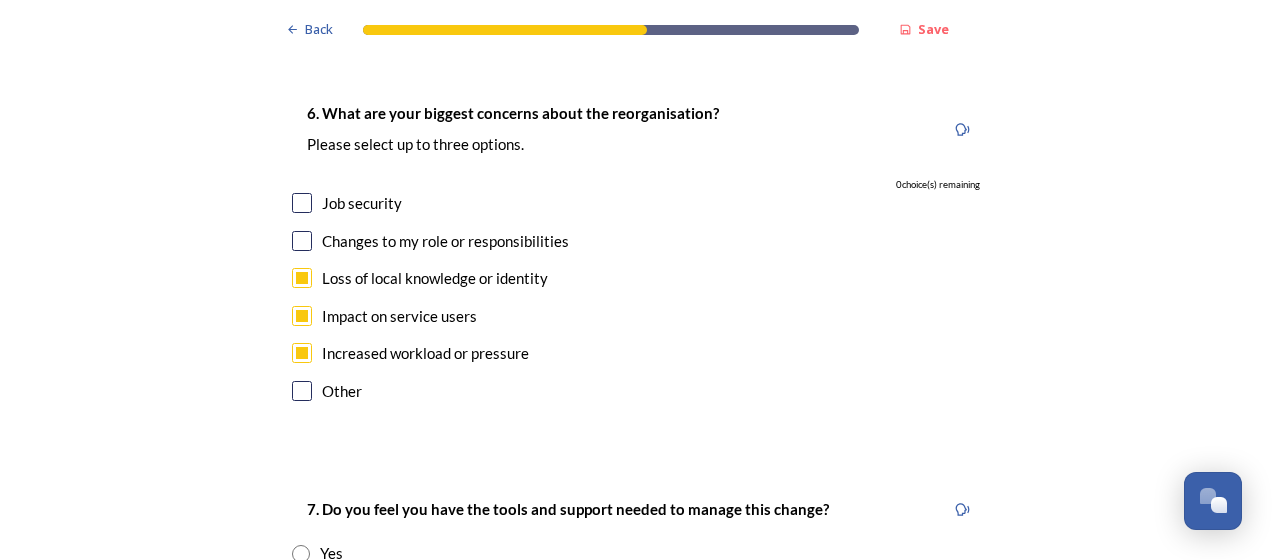 click at bounding box center [302, 278] 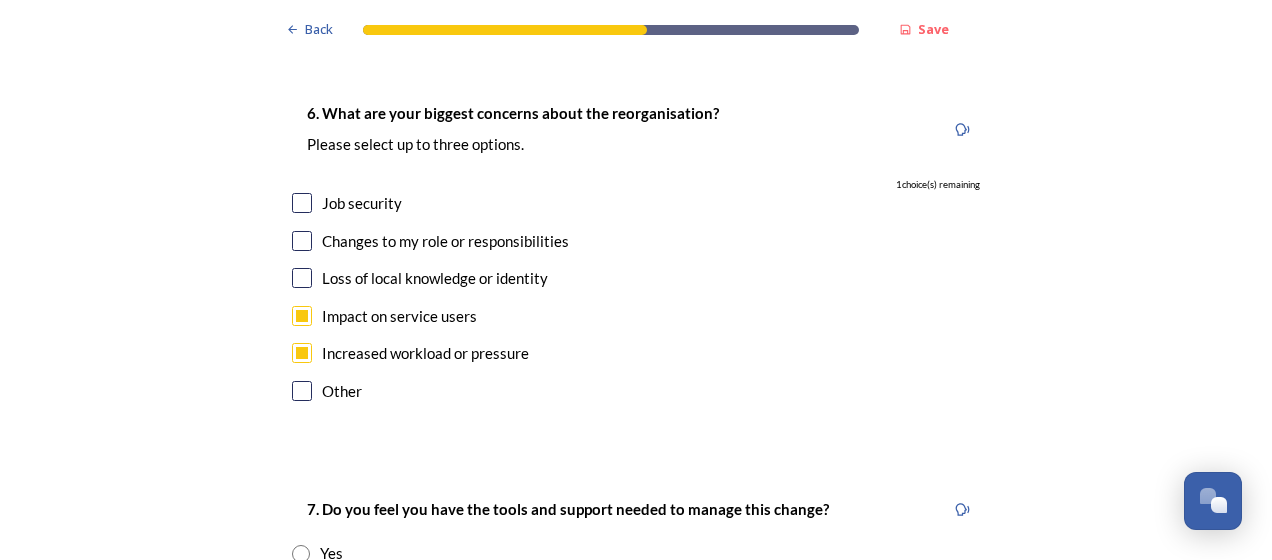 click at bounding box center (302, 391) 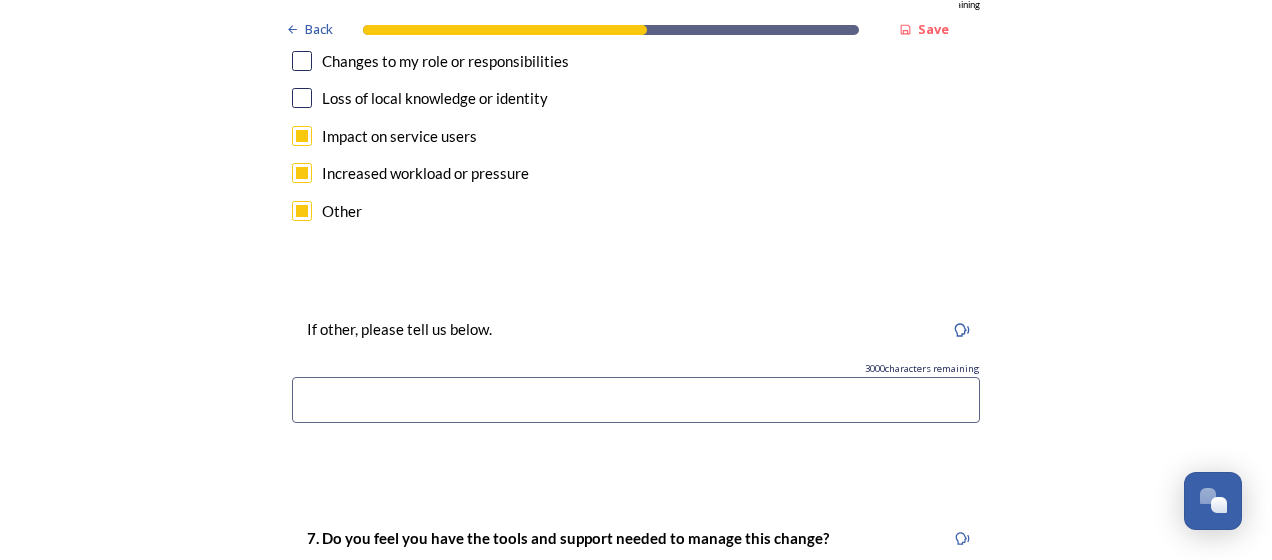 scroll, scrollTop: 4084, scrollLeft: 0, axis: vertical 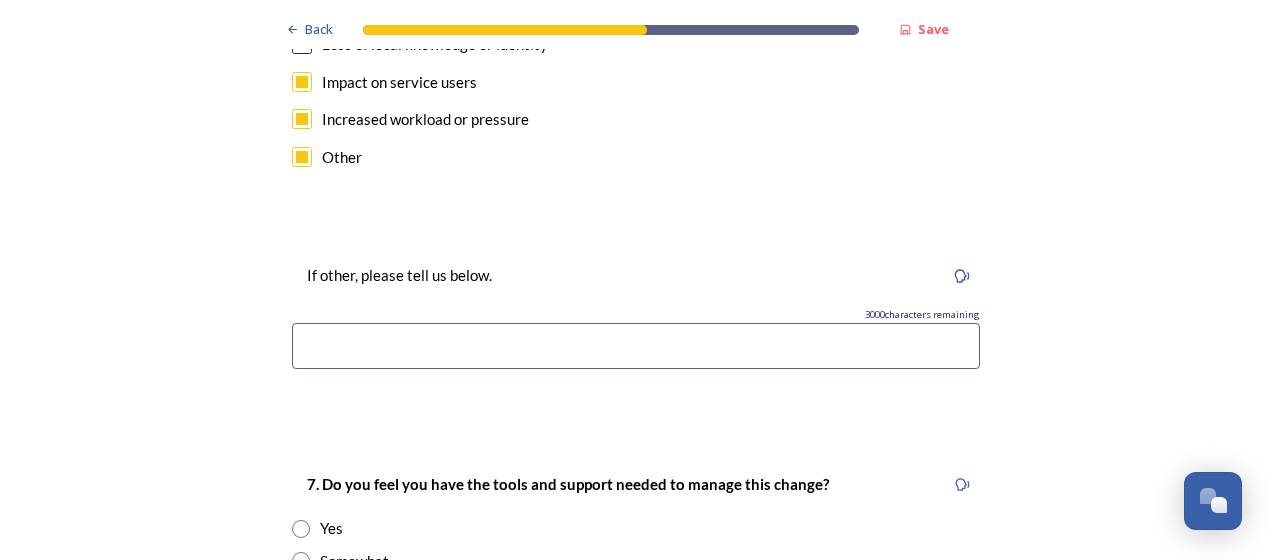click at bounding box center [636, 346] 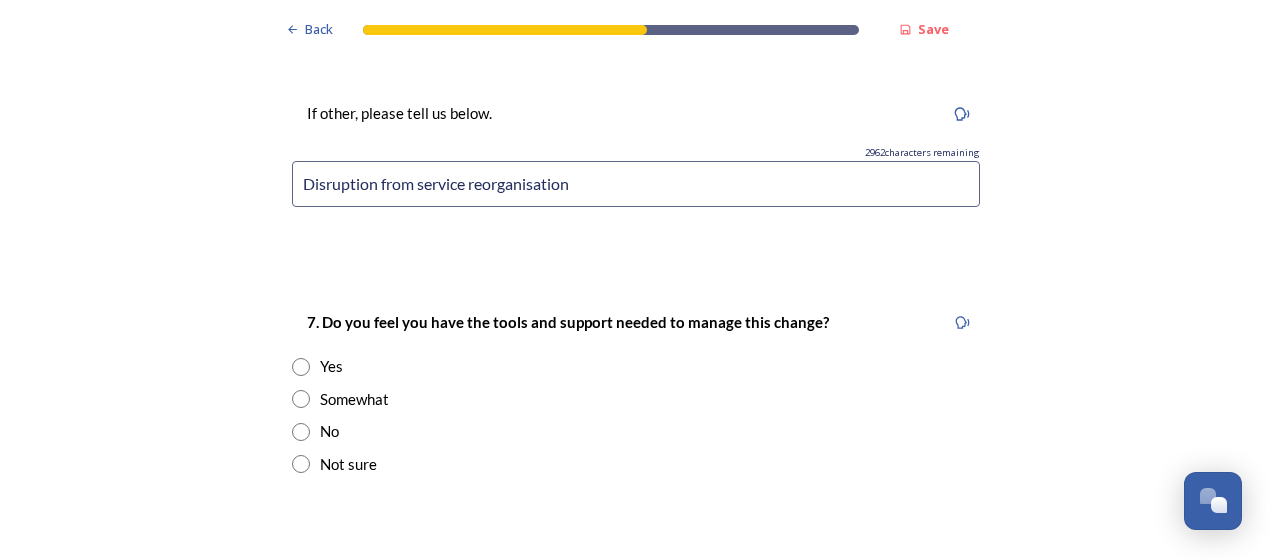 scroll, scrollTop: 4354, scrollLeft: 0, axis: vertical 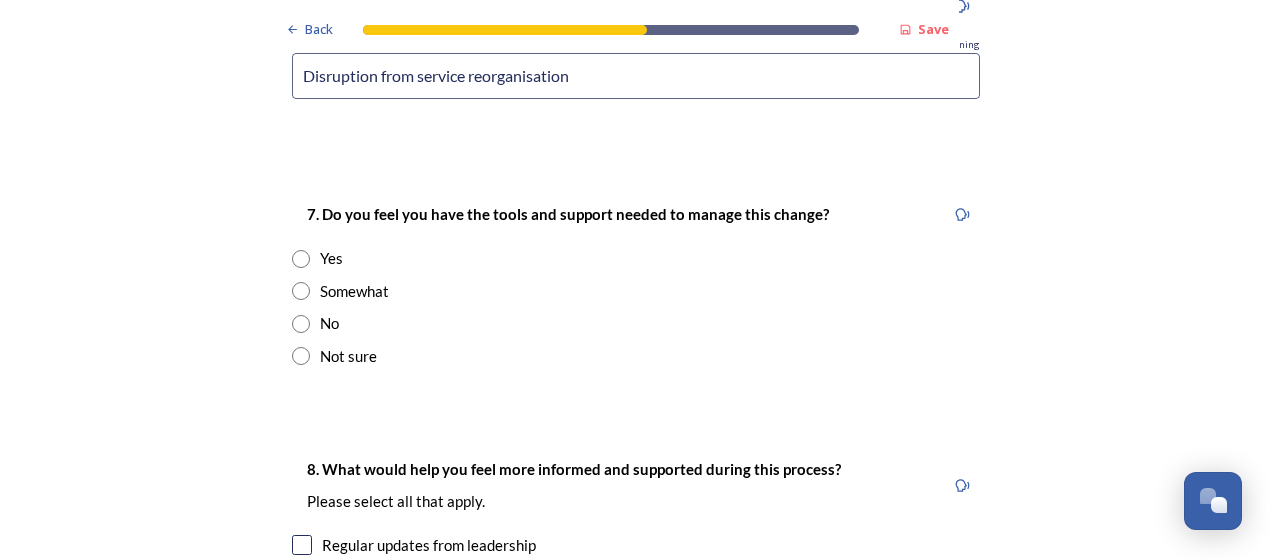 type on "Disruption from service reorganisation" 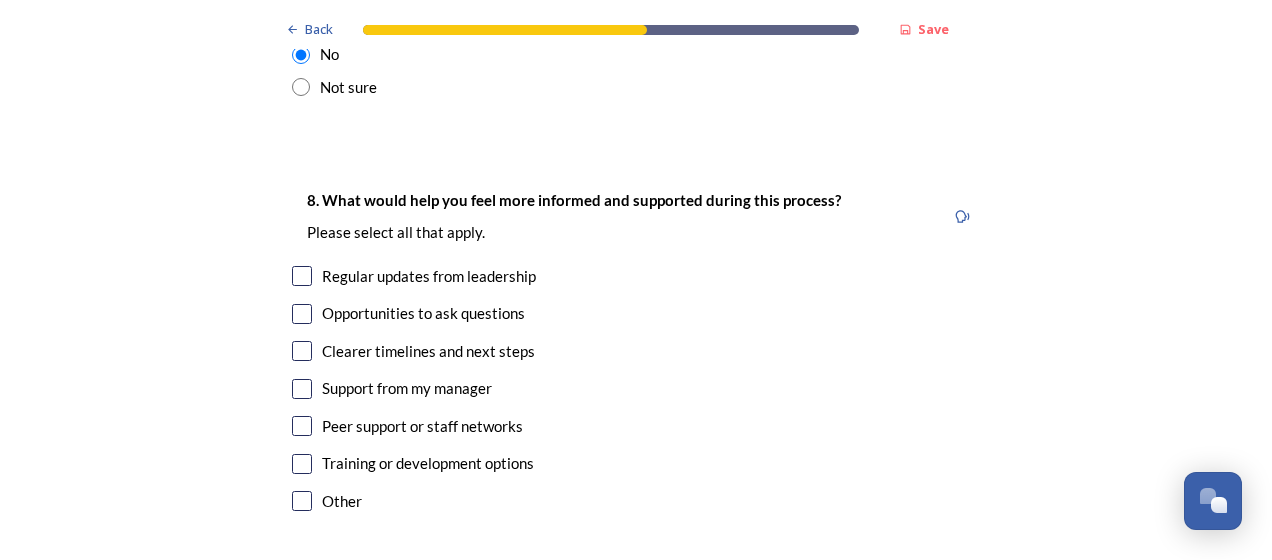 scroll, scrollTop: 4668, scrollLeft: 0, axis: vertical 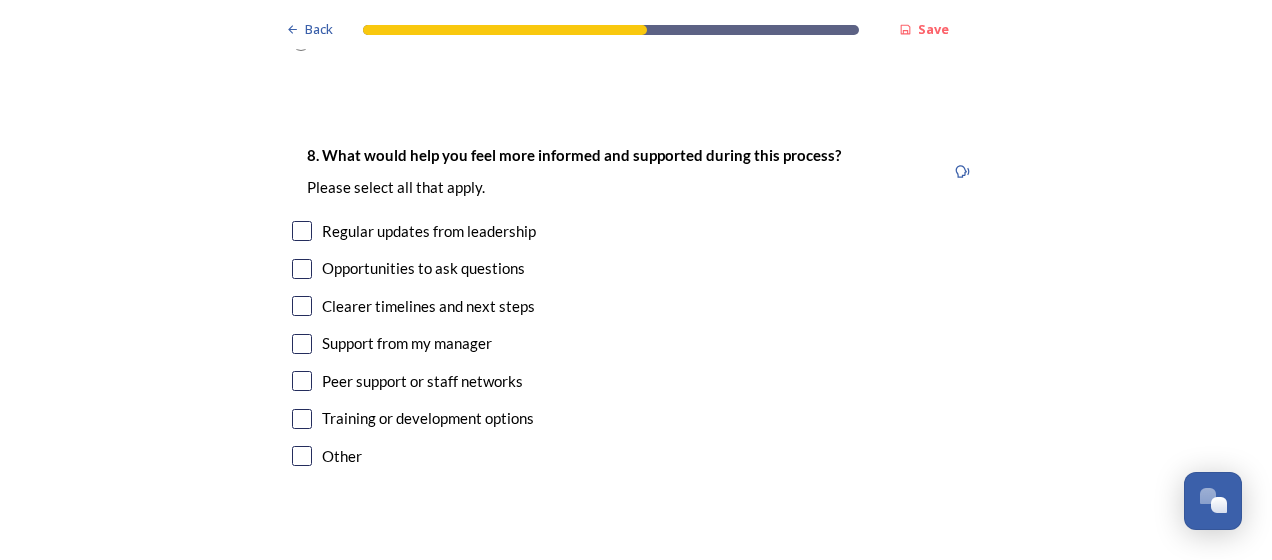 click at bounding box center (302, 231) 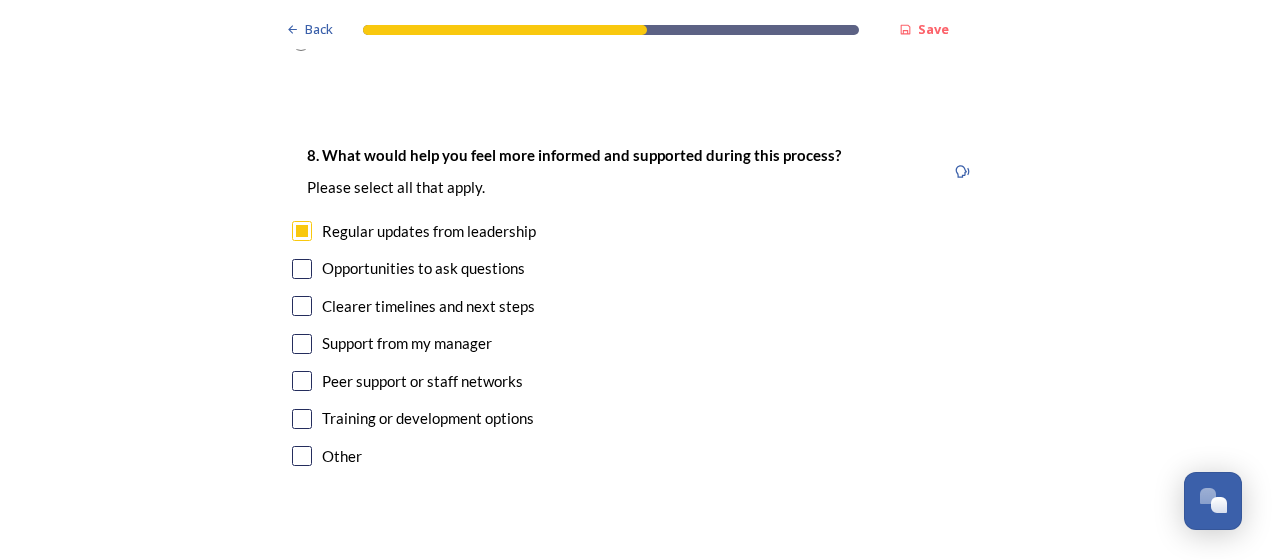 click at bounding box center (302, 419) 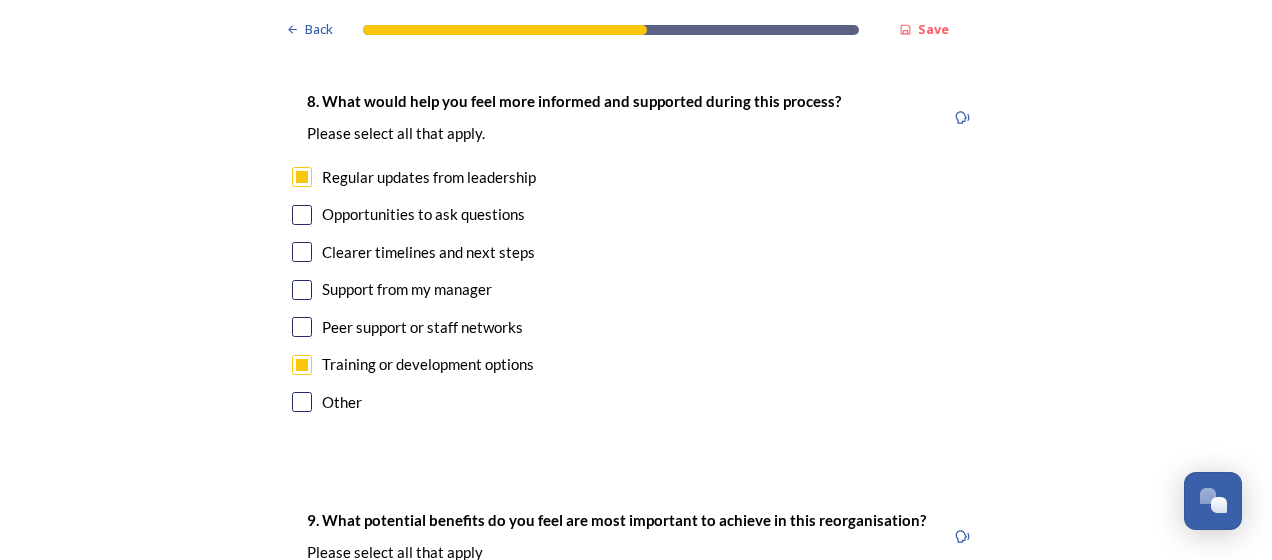 scroll, scrollTop: 4749, scrollLeft: 0, axis: vertical 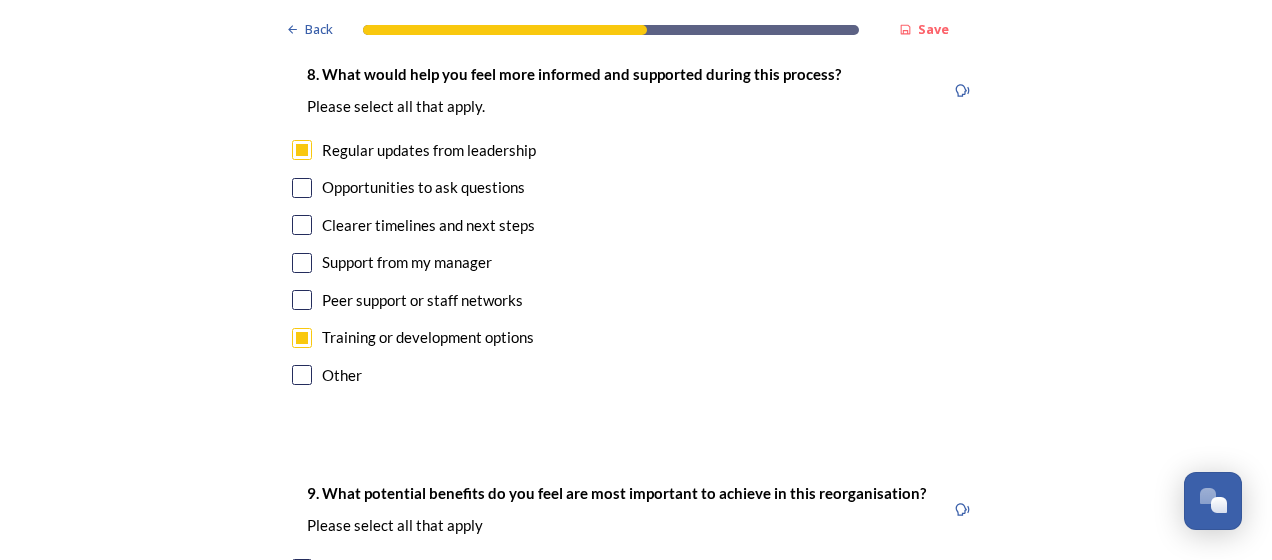 click at bounding box center [302, 375] 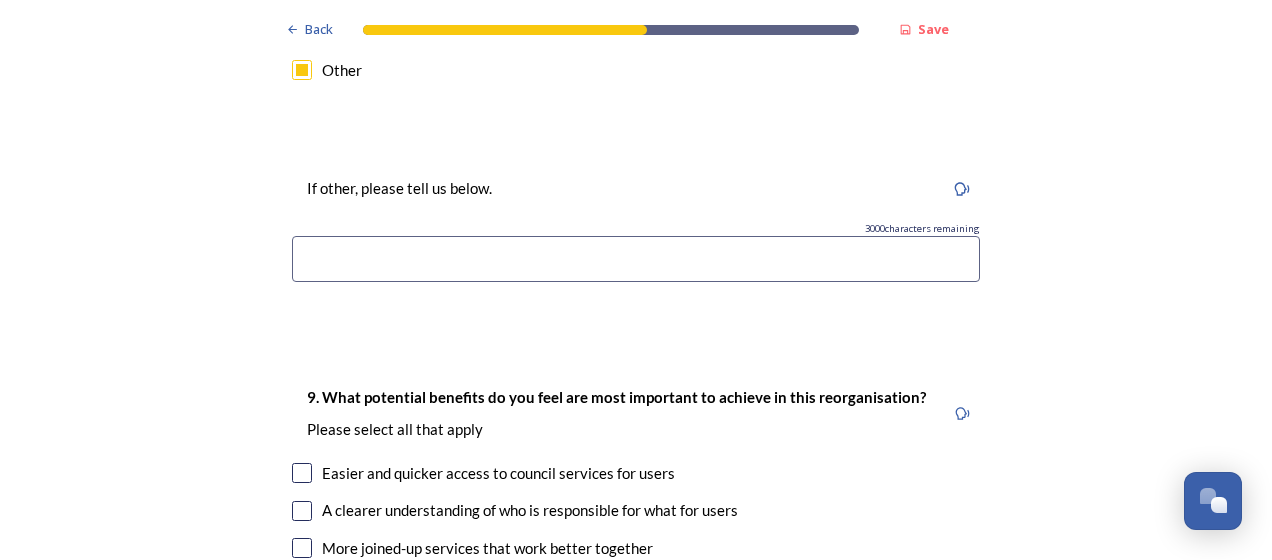 scroll, scrollTop: 5110, scrollLeft: 0, axis: vertical 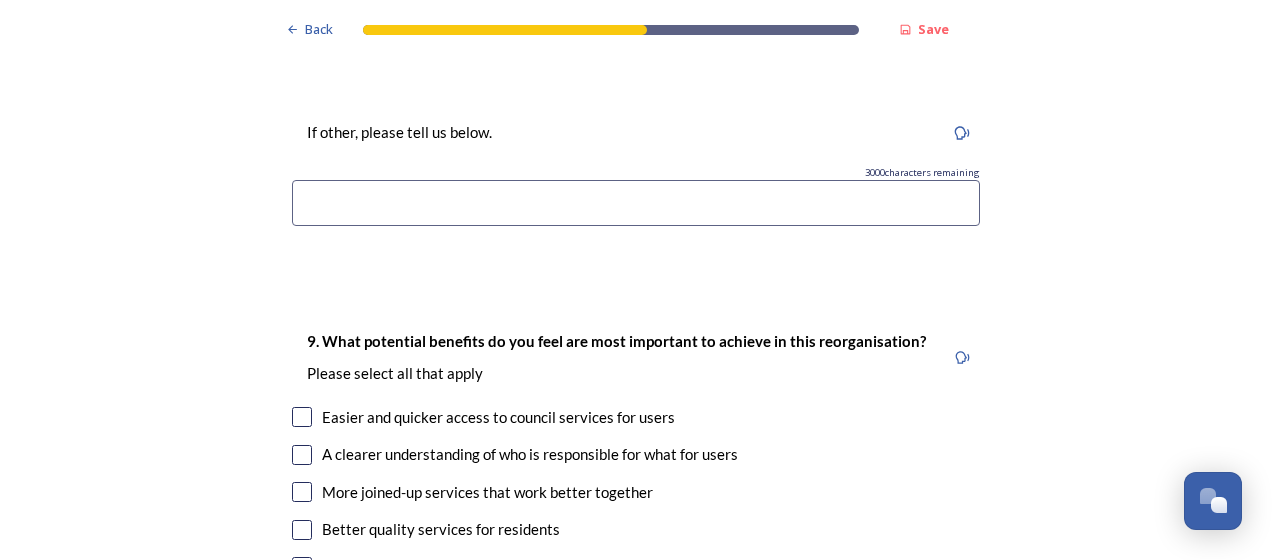 click at bounding box center (636, 203) 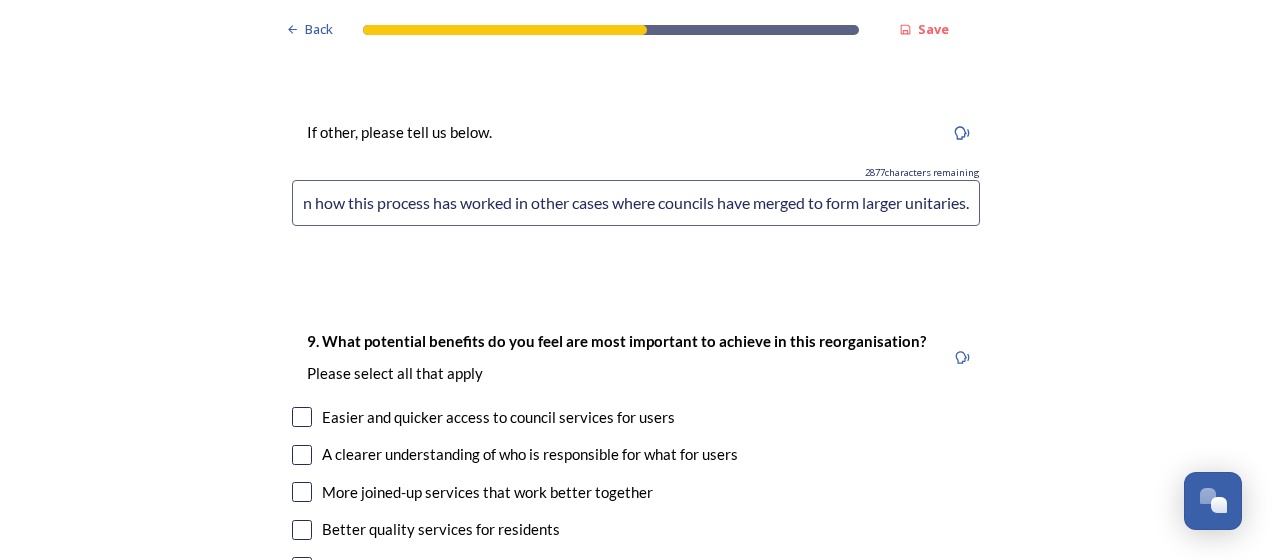 scroll, scrollTop: 0, scrollLeft: 220, axis: horizontal 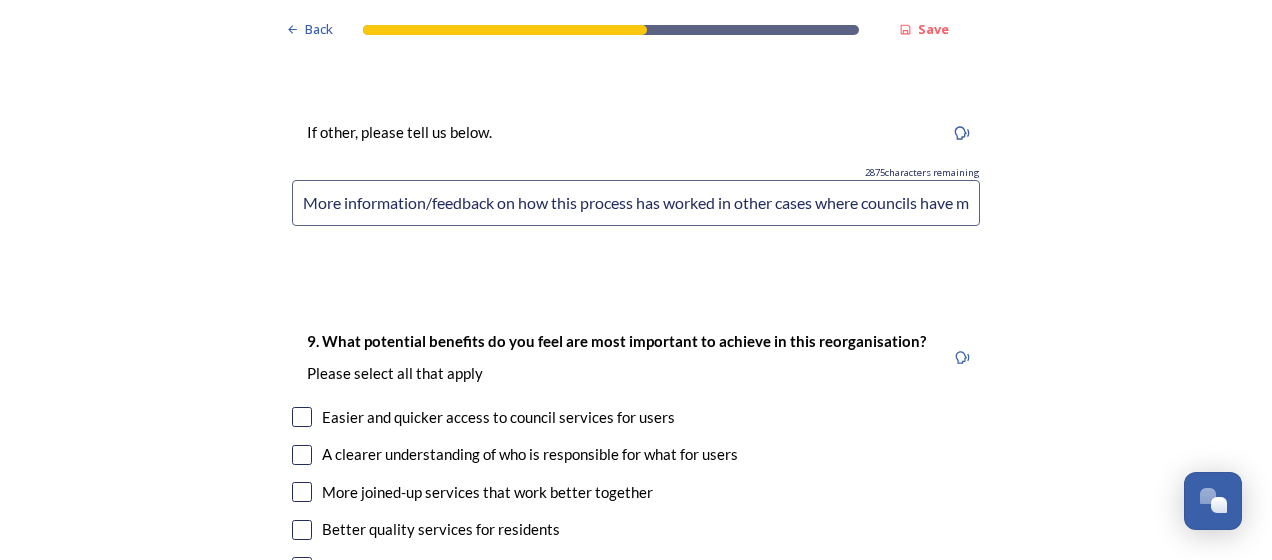drag, startPoint x: 508, startPoint y: 204, endPoint x: 220, endPoint y: 186, distance: 288.56195 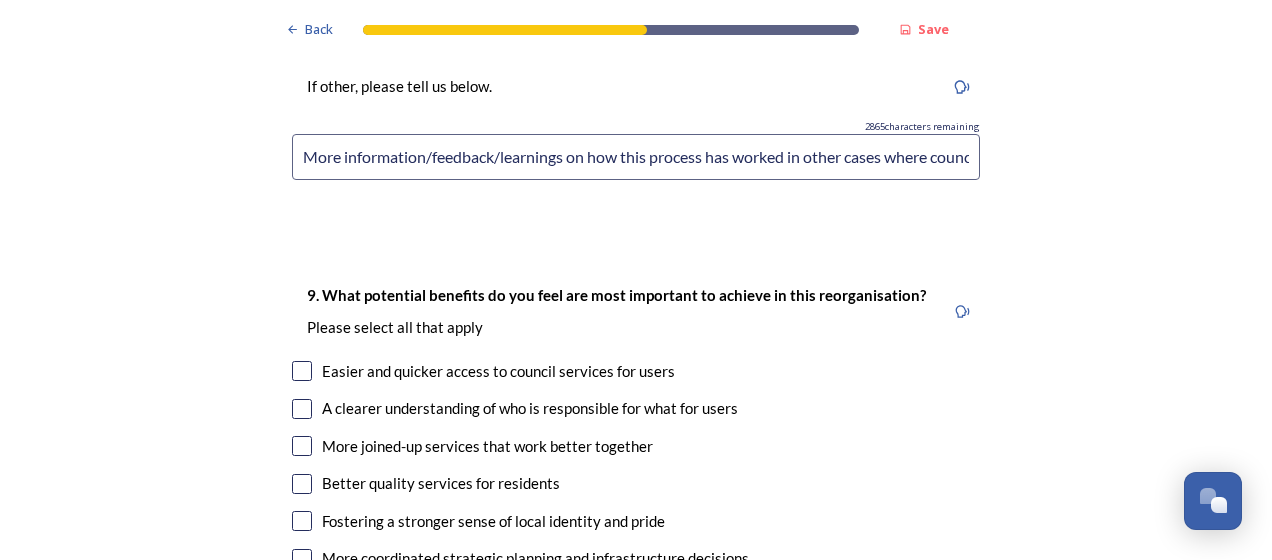 scroll, scrollTop: 5184, scrollLeft: 0, axis: vertical 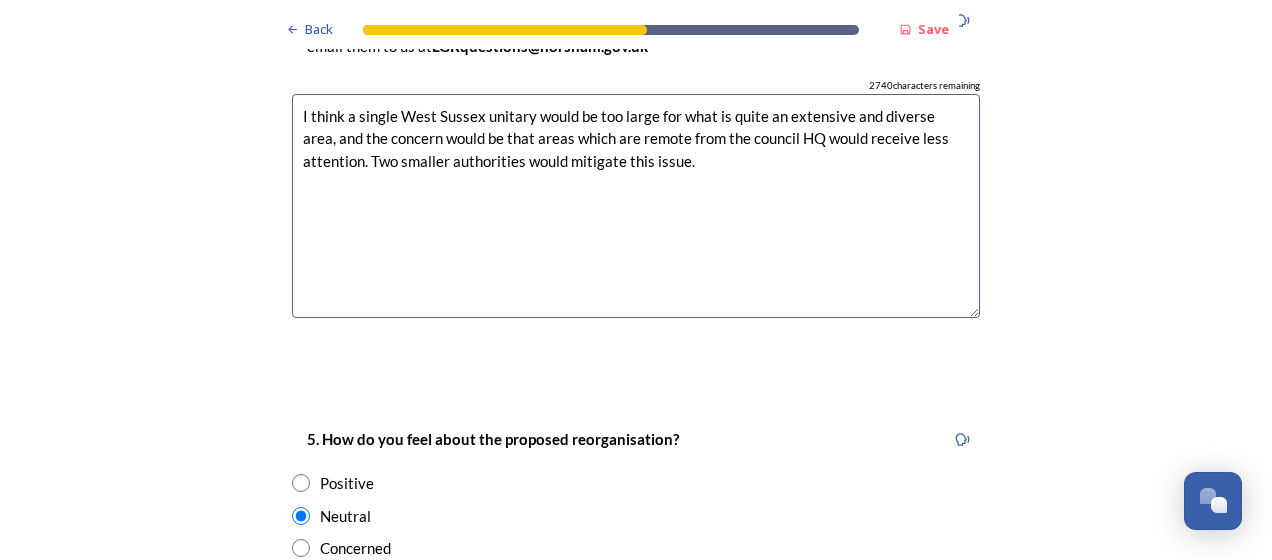 type on "More information/feedback/learnings on how this process has worked in other cases where councils have merged to form larger unitaries." 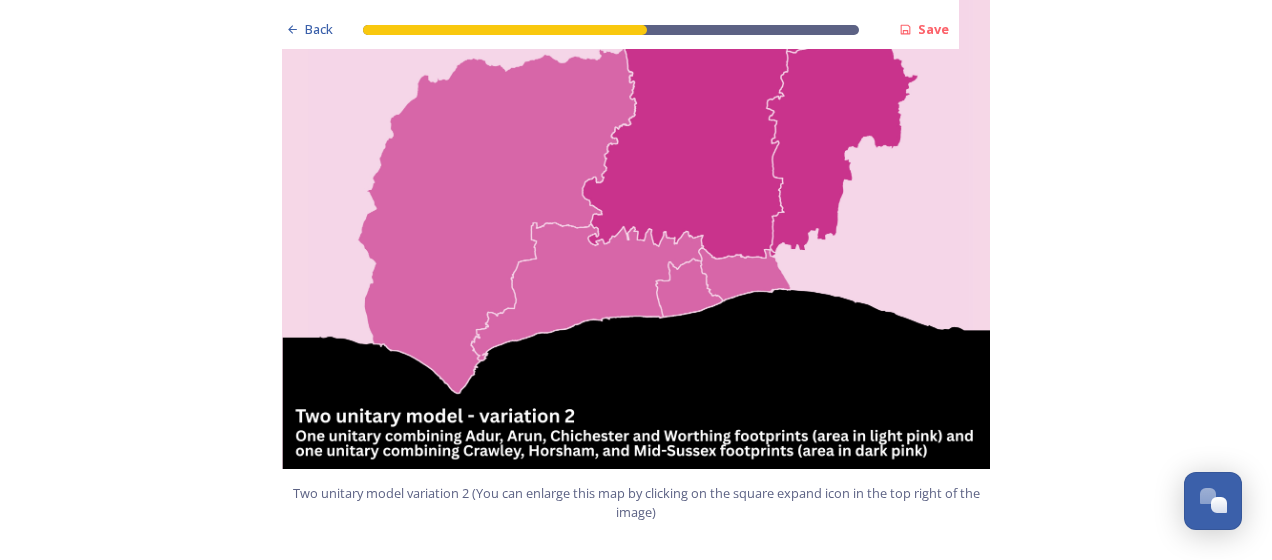 scroll, scrollTop: 2122, scrollLeft: 0, axis: vertical 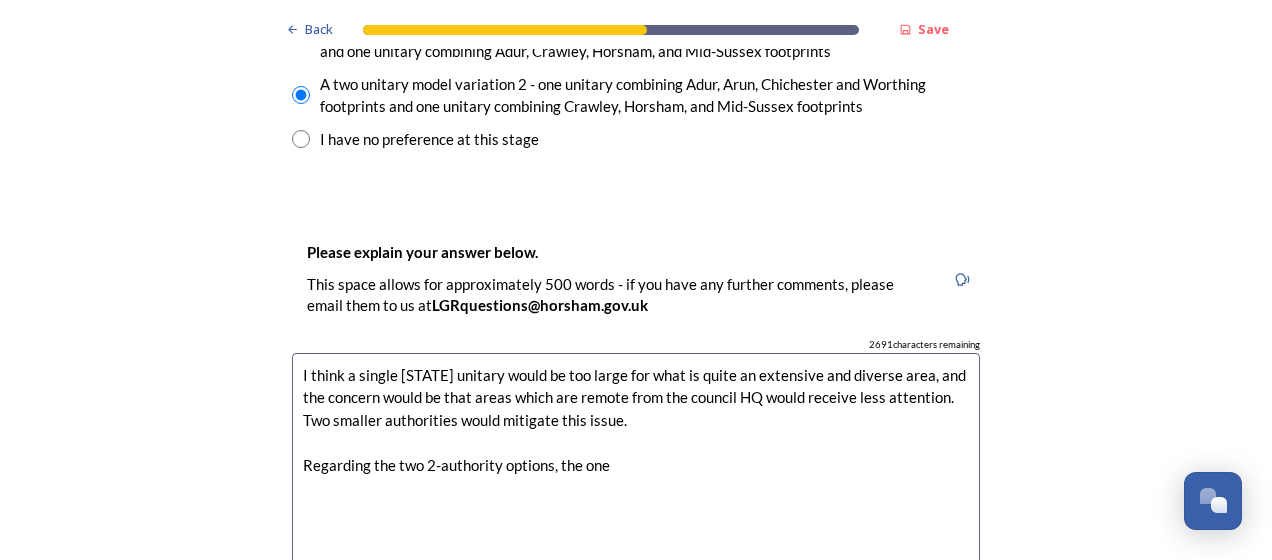 click on "I think a single [STATE] unitary would be too large for what is quite an extensive and diverse area, and the concern would be that areas which are remote from the council HQ would receive less attention. Two smaller authorities would mitigate this issue.
Regarding the two 2-authority options, the one" at bounding box center (636, 465) 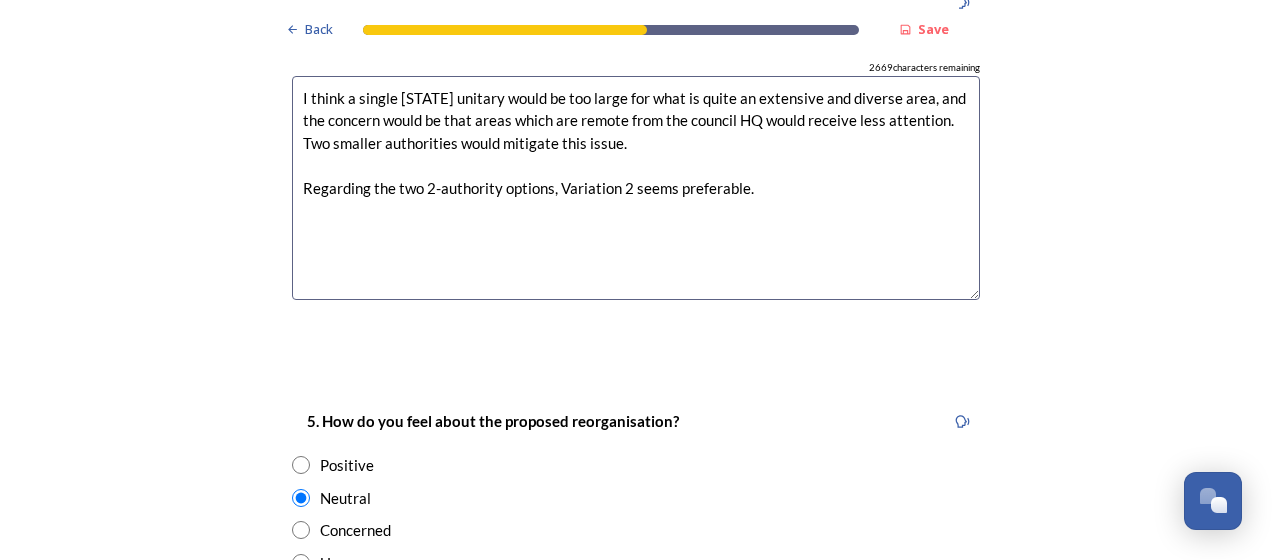 scroll, scrollTop: 3296, scrollLeft: 0, axis: vertical 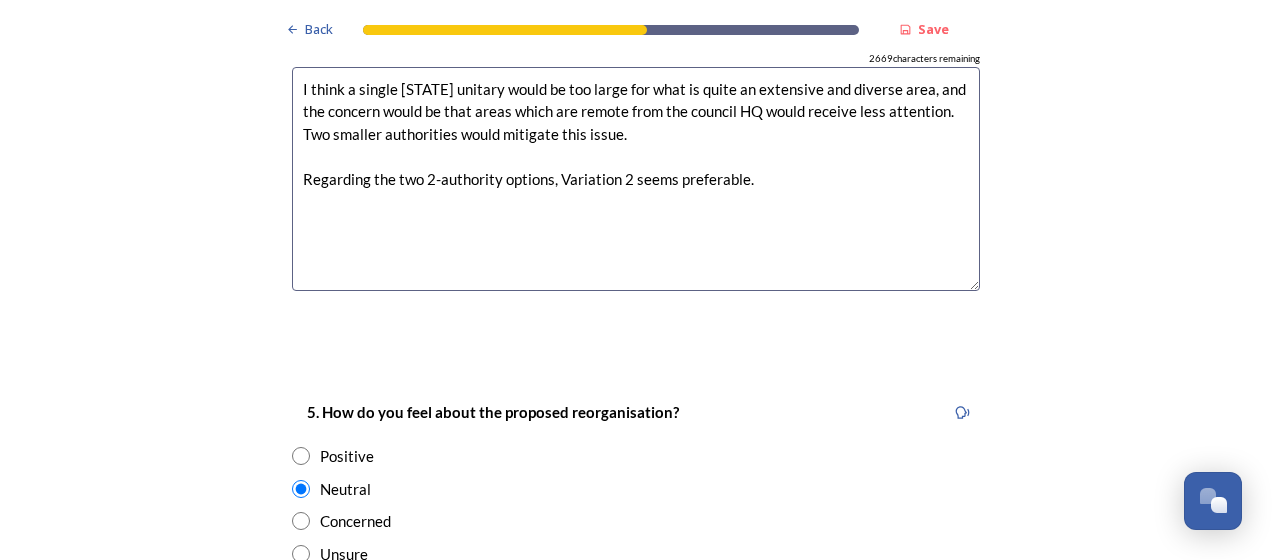 drag, startPoint x: 766, startPoint y: 162, endPoint x: 768, endPoint y: 177, distance: 15.132746 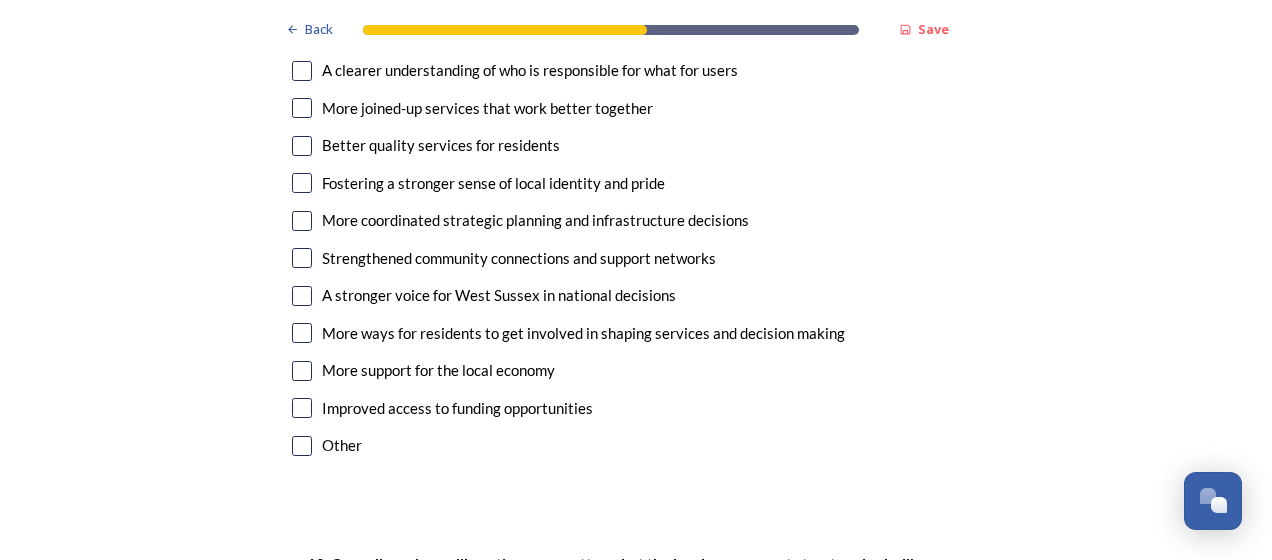 scroll, scrollTop: 5457, scrollLeft: 0, axis: vertical 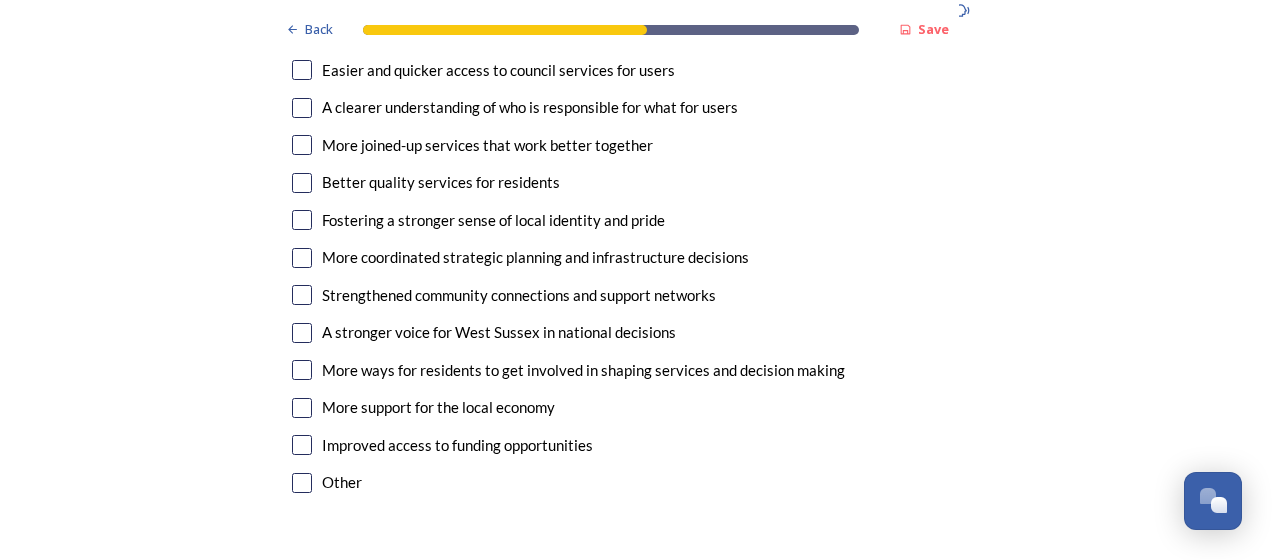 type on "I think a single West Sussex unitary would be too large for what is quite an extensive and diverse area, and the concern would be that areas which are remote from the council HQ would receive less attention. Two smaller authorities would mitigate this issue.
Regarding the two 2-authority options, Variation 2 seems preferable, as Adur's connections seem to be to the west (and also east) rather than to the north. Crawley, Horsham and Mid Sussex would make a sensible combination as there are established housing market and economic links between them." 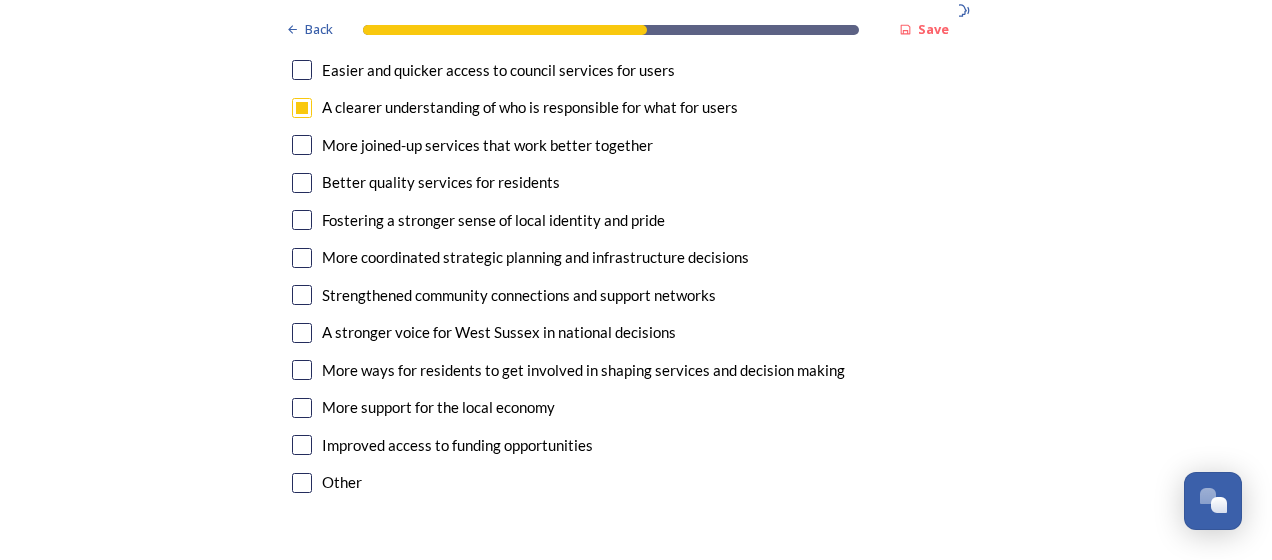 click on "More coordinated strategic planning and infrastructure decisions" at bounding box center (636, 257) 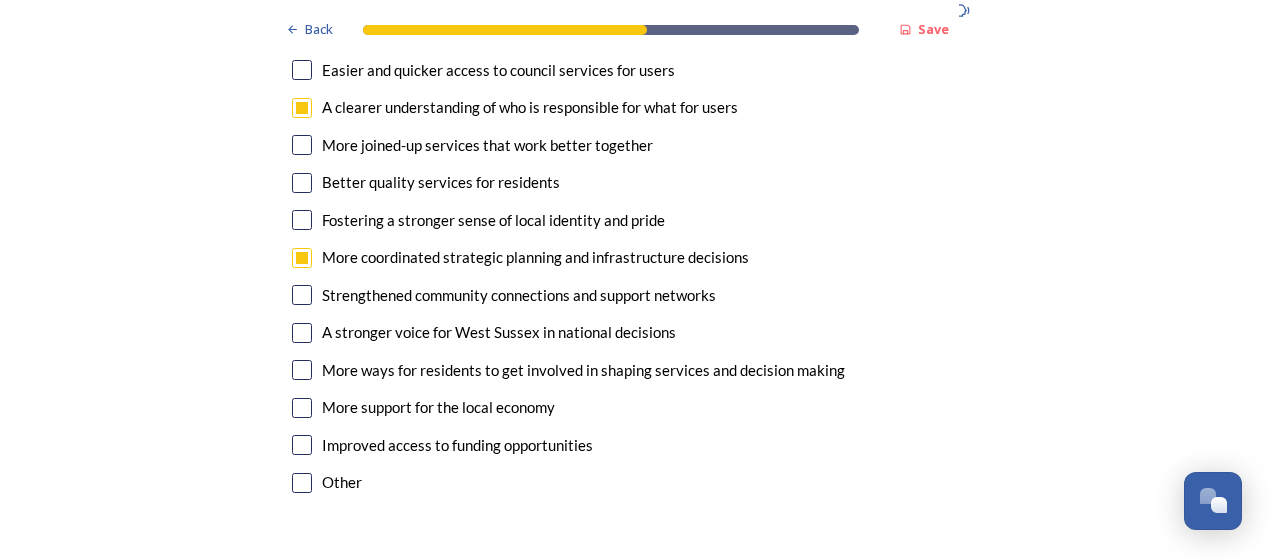 checkbox on "true" 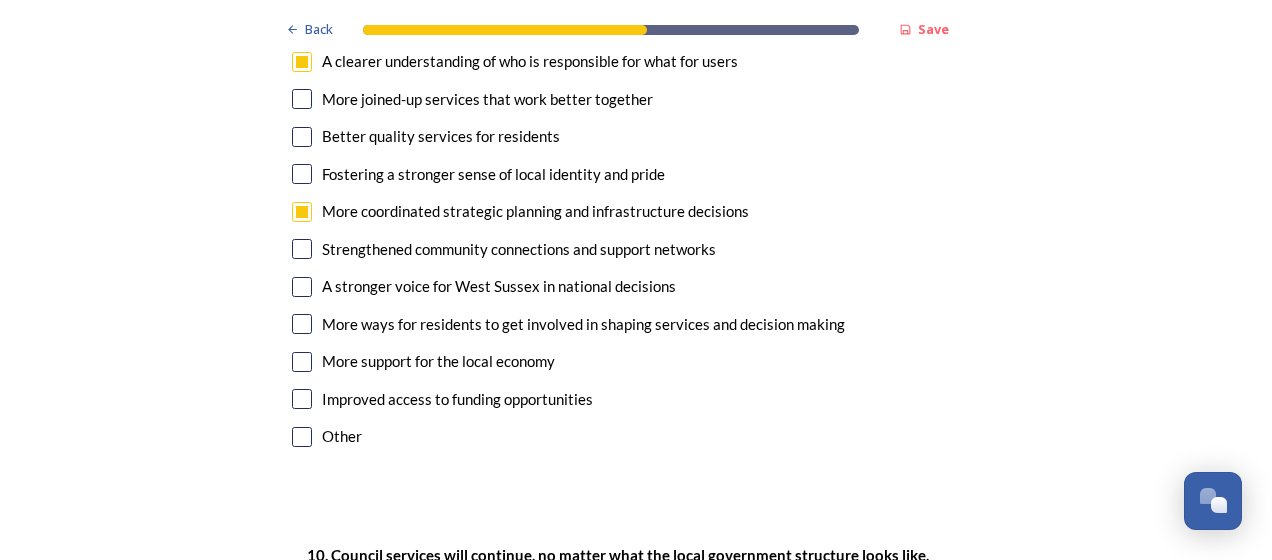 scroll, scrollTop: 5466, scrollLeft: 0, axis: vertical 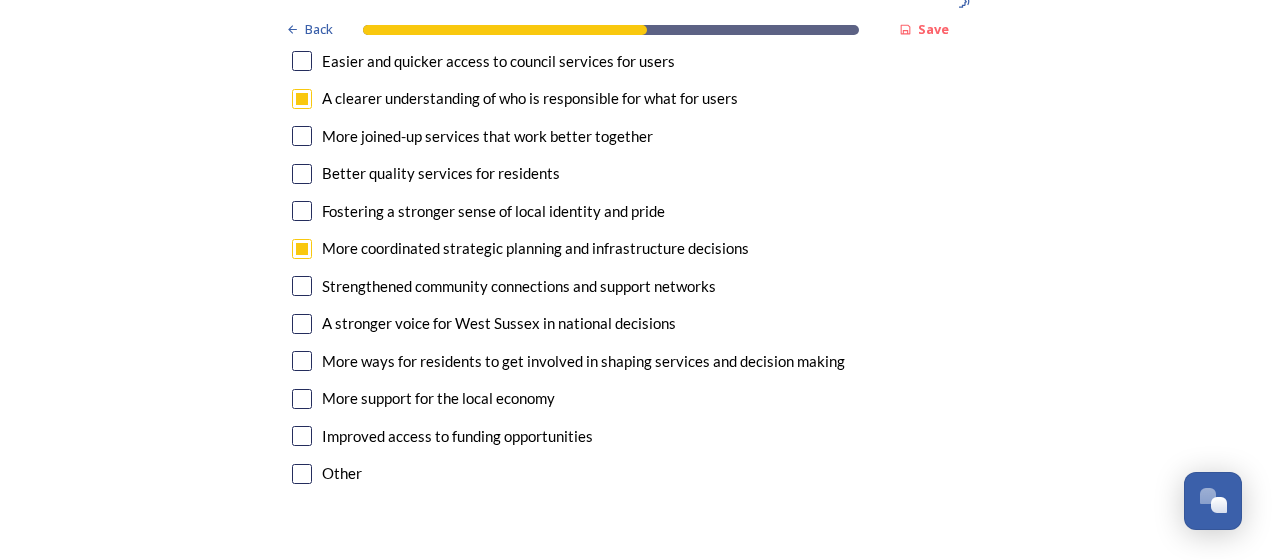 click at bounding box center (302, 136) 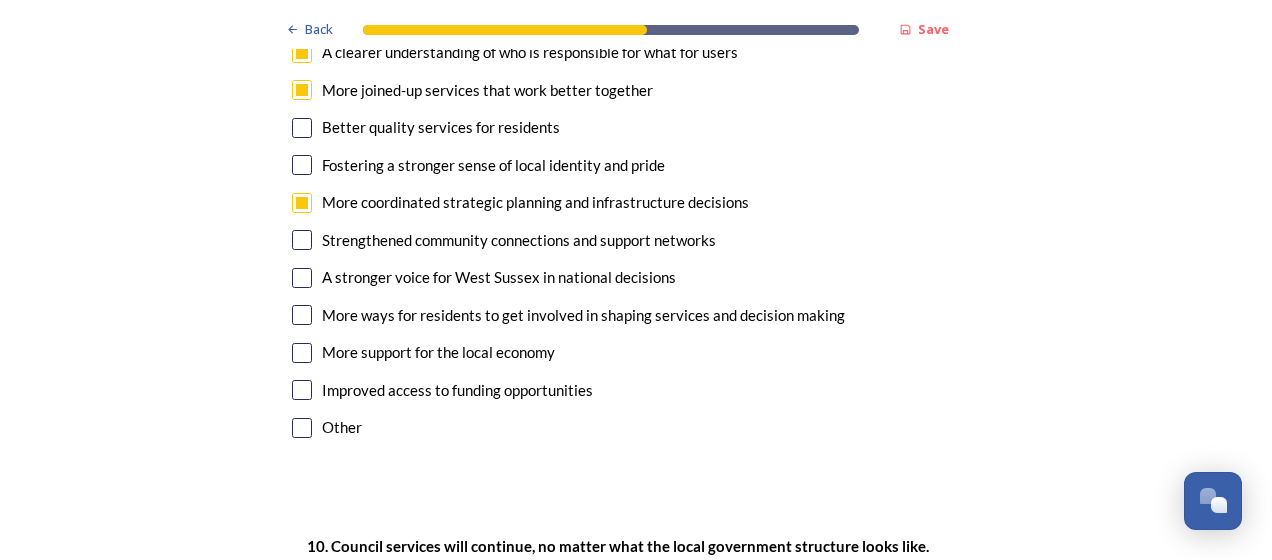 scroll, scrollTop: 5531, scrollLeft: 0, axis: vertical 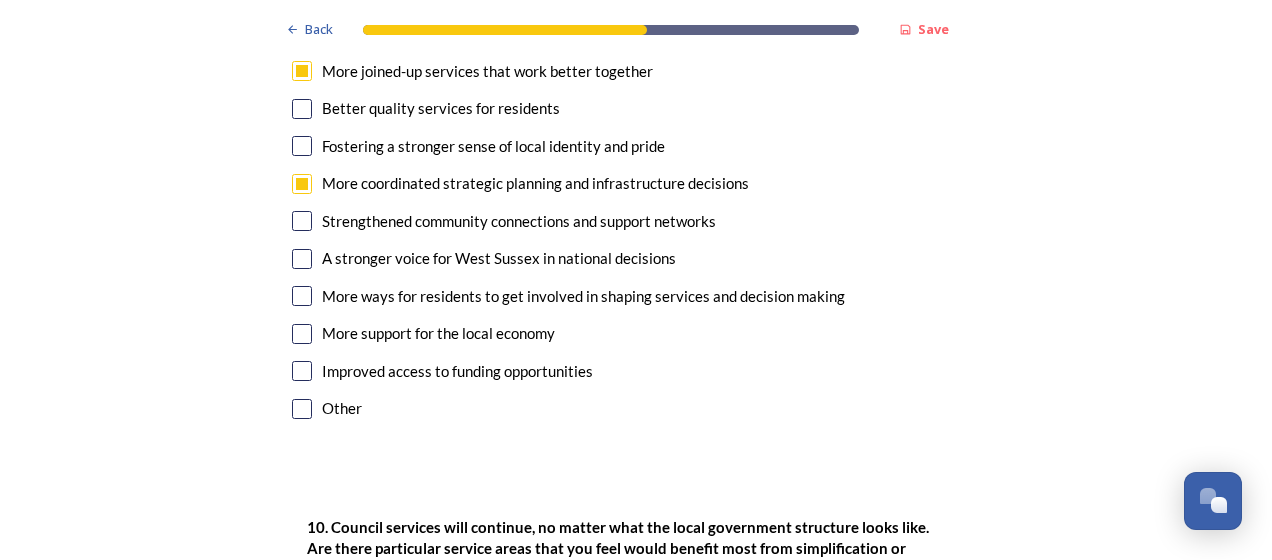 click at bounding box center (302, 334) 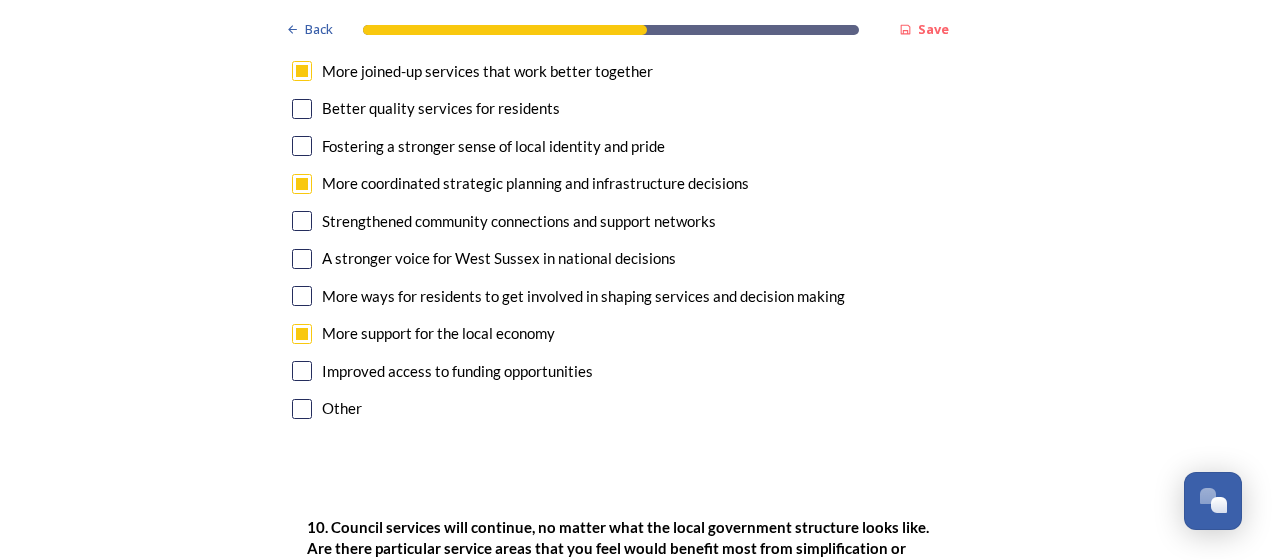 click at bounding box center (302, 334) 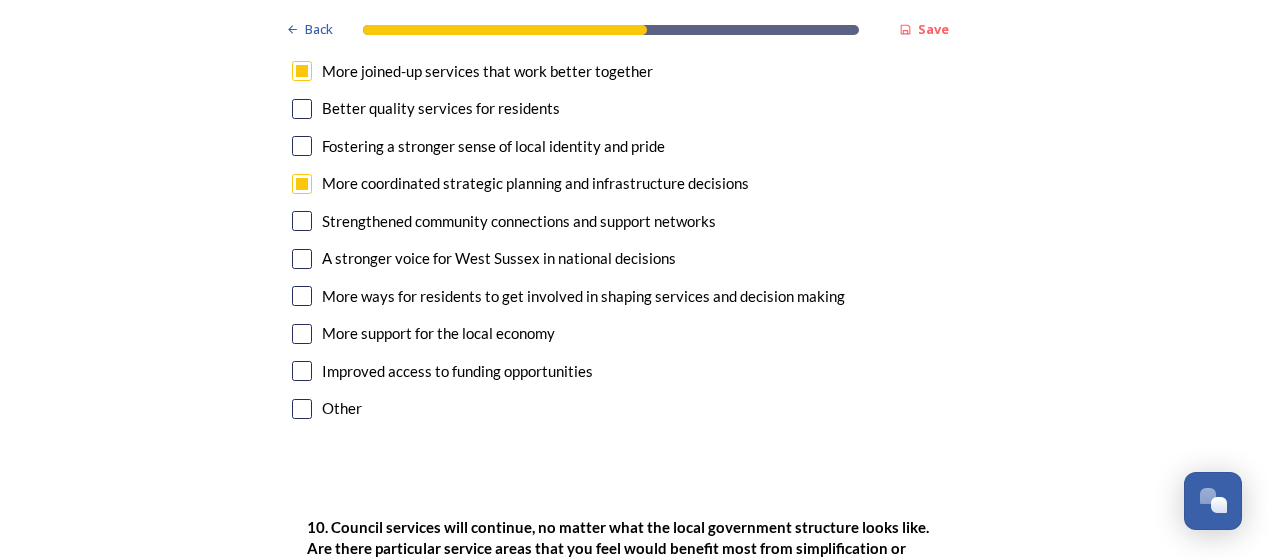 click at bounding box center (302, 334) 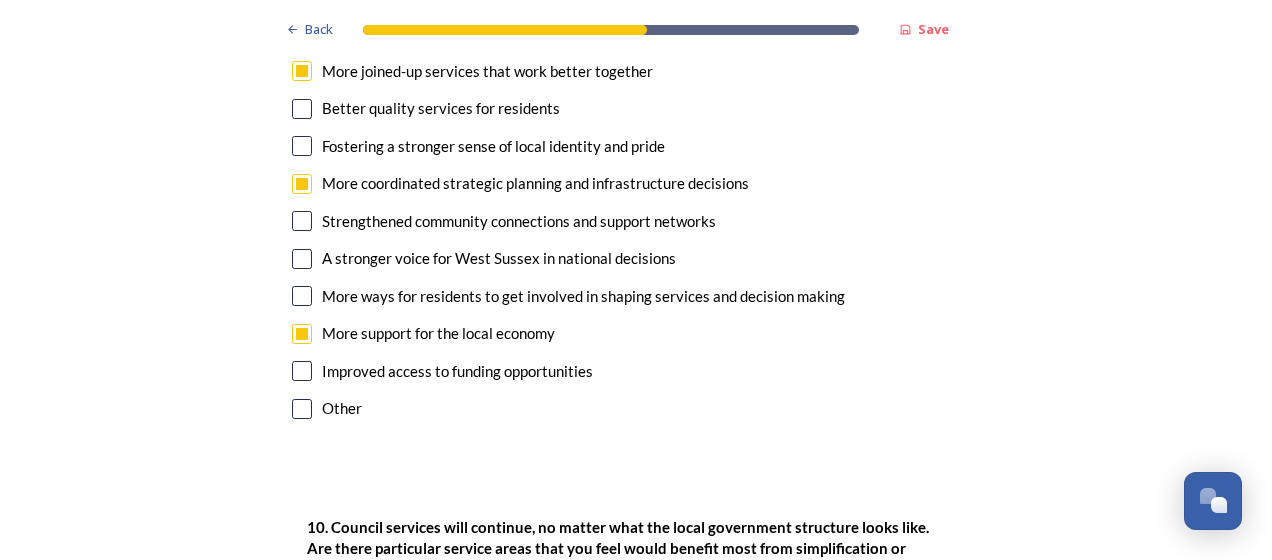 click on "Improved access to funding opportunities" at bounding box center [636, 371] 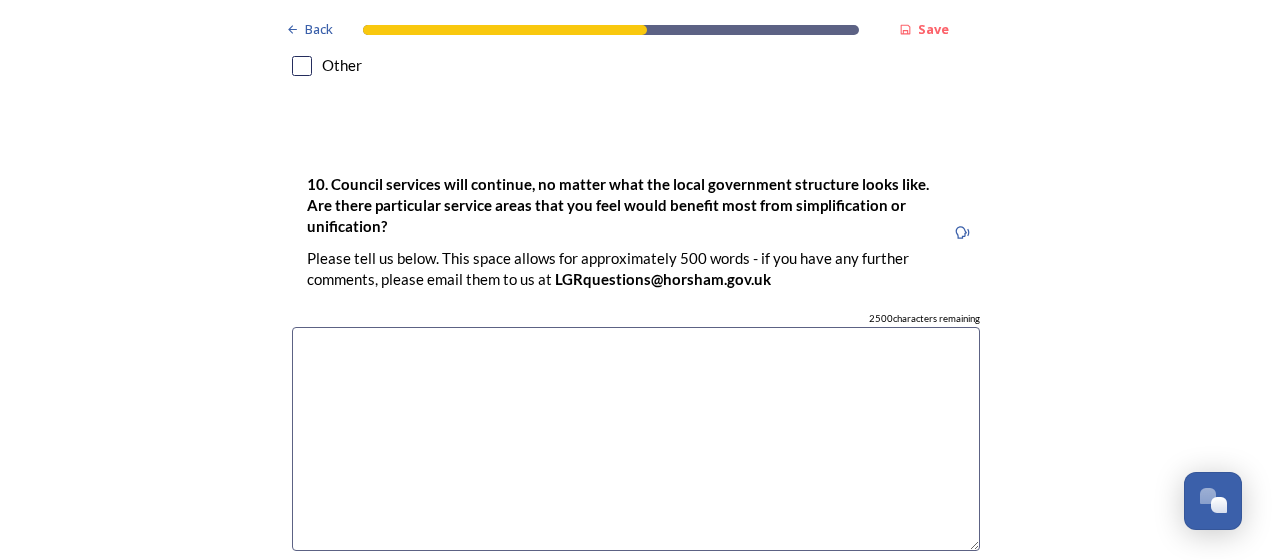 scroll, scrollTop: 5912, scrollLeft: 0, axis: vertical 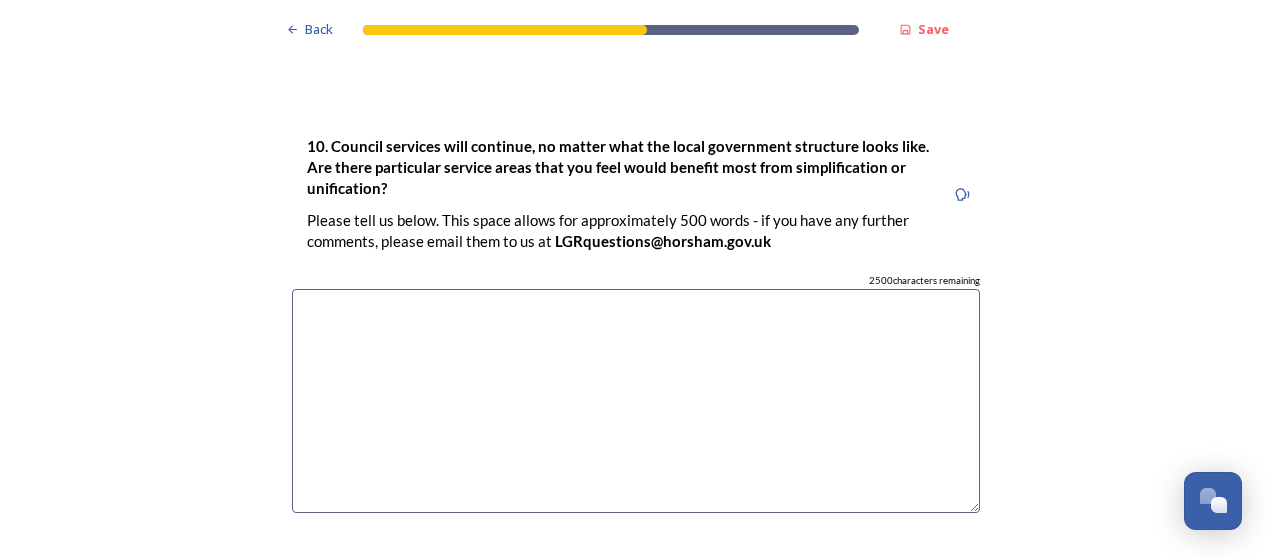 click at bounding box center (636, 401) 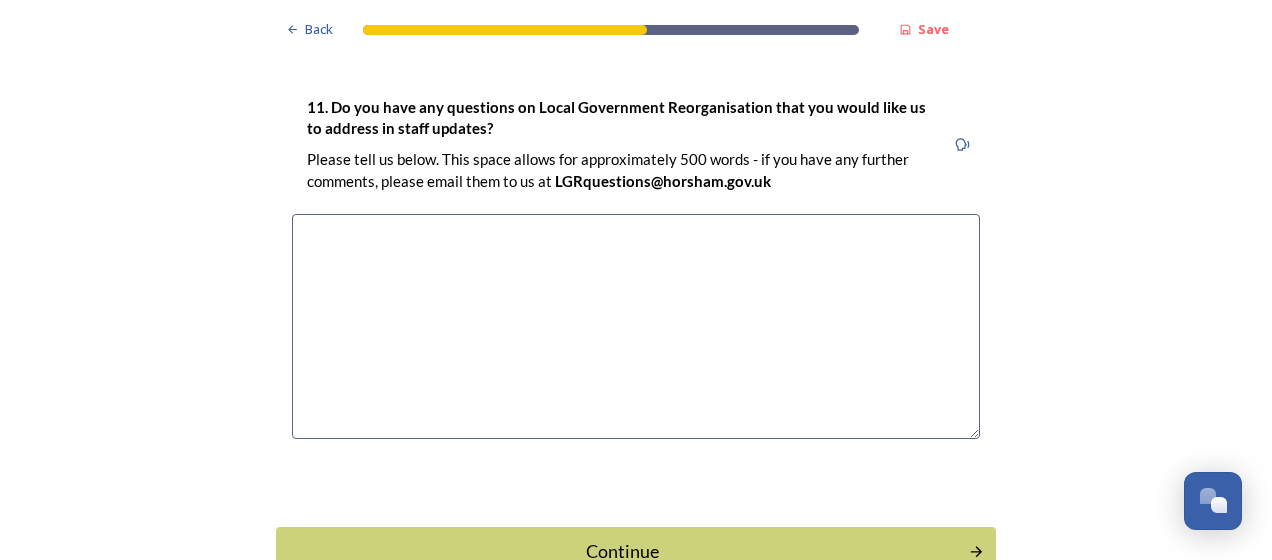 scroll, scrollTop: 6448, scrollLeft: 0, axis: vertical 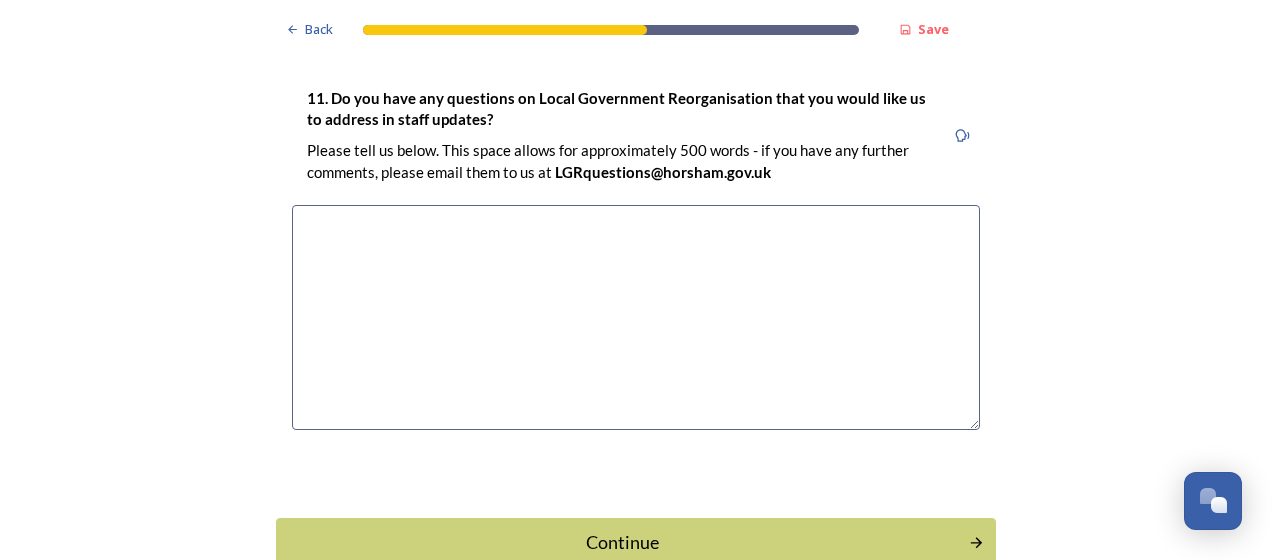type on "Strategic planning/Local Plan-making - the current system does not foster effective working across boundaries.
Infrastructure delivery - current responsibilities are fragmented and insular perspectives can impede effective decision making." 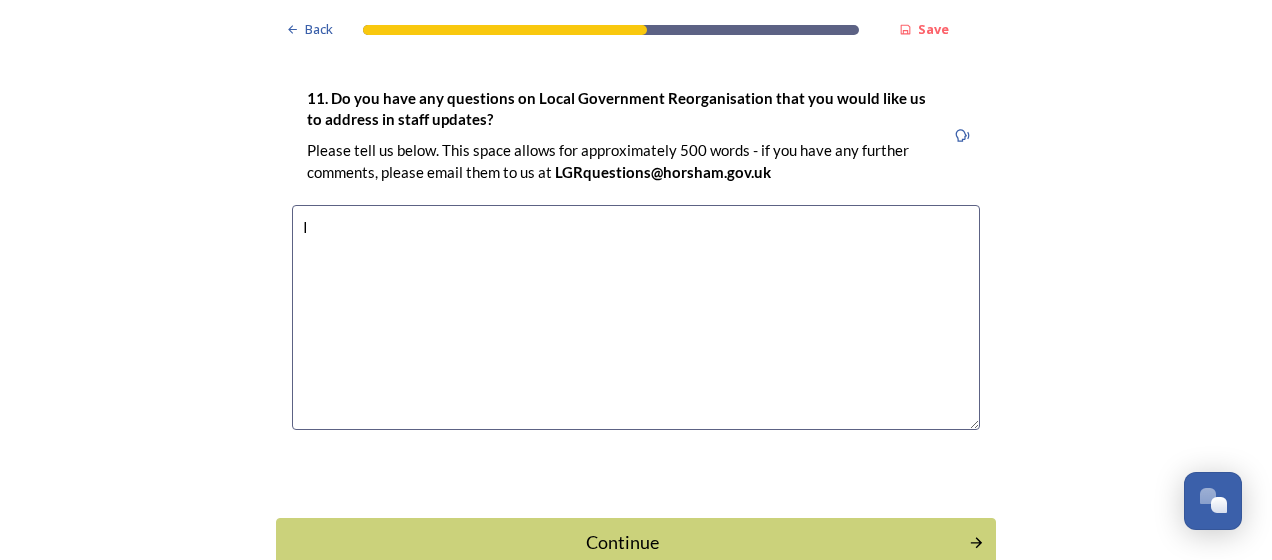 type on "I" 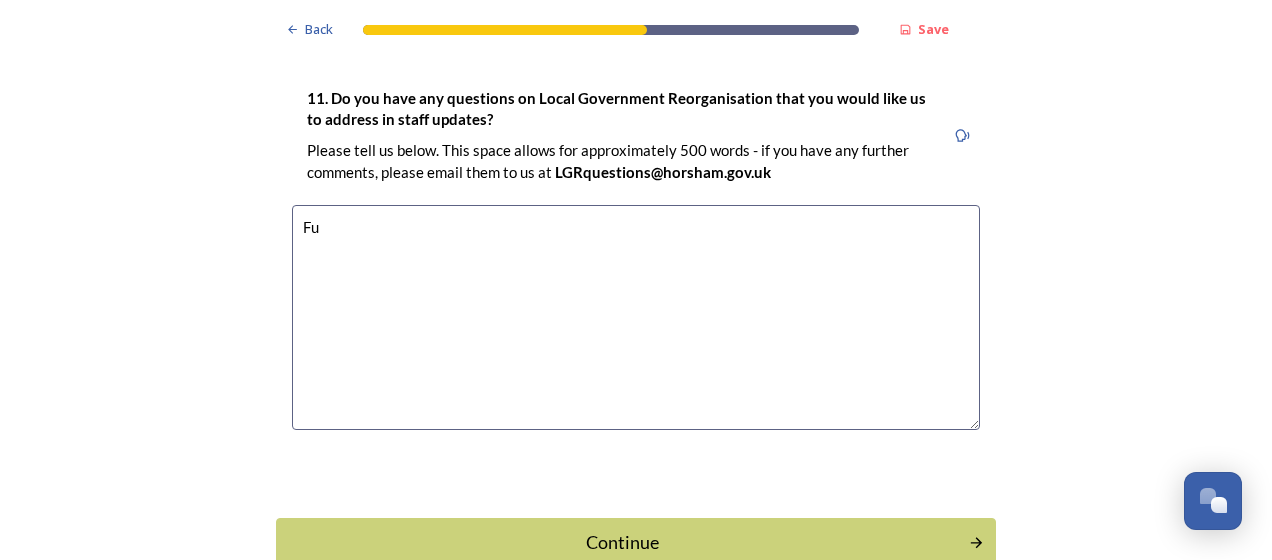 type on "F" 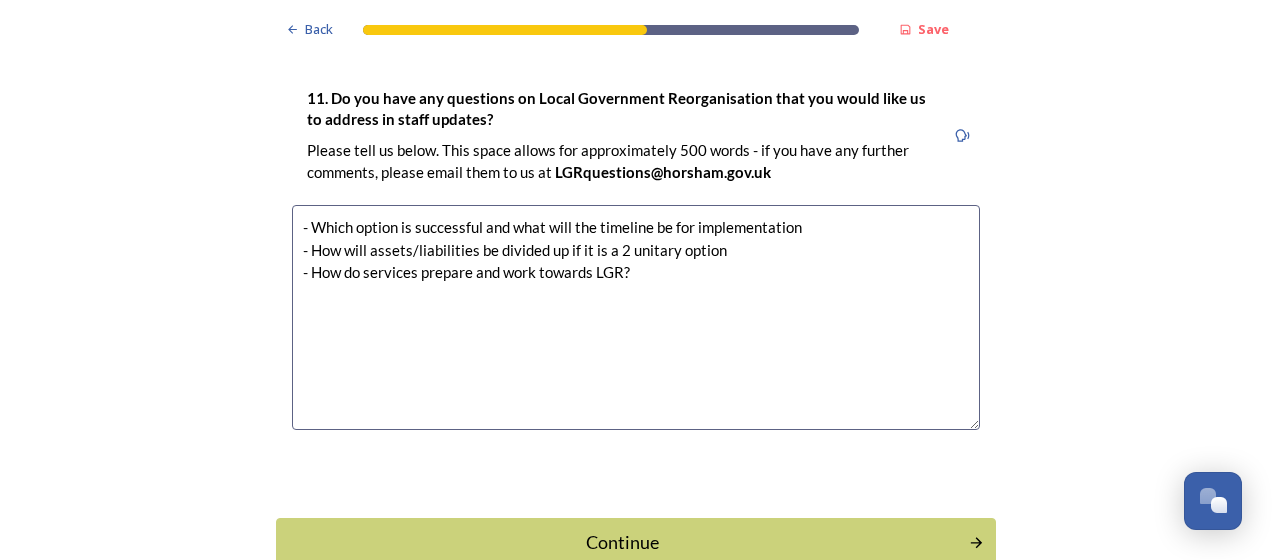 click on "- Which option is successful and what will the timeline be for implementation
- How will assets/liabilities be divided up if it is a 2 unitary option
- How do services prepare and work towards LGR?" at bounding box center [636, 317] 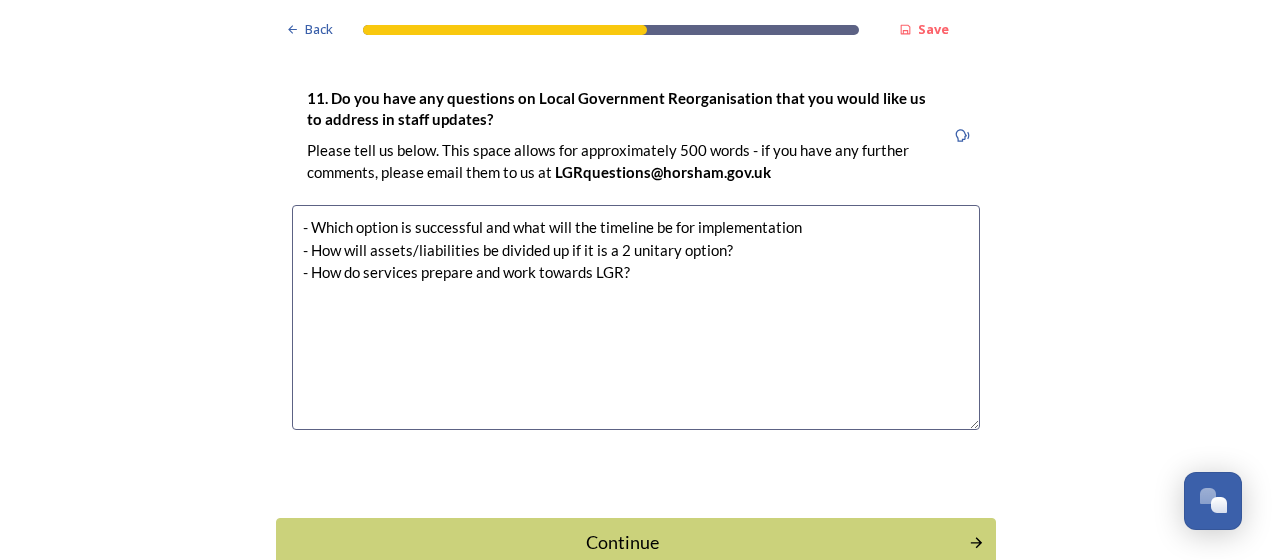 click on "- Which option is successful and what will the timeline be for implementation
- How will assets/liabilities be divided up if it is a 2 unitary option?
- How do services prepare and work towards LGR?" at bounding box center (636, 317) 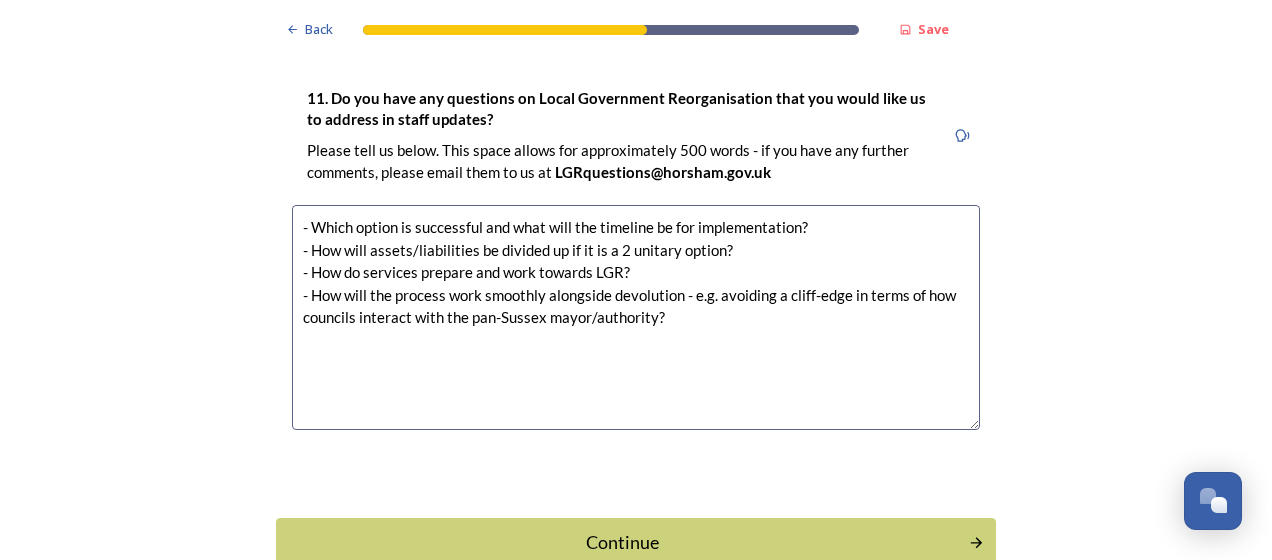 type on "- Which option is successful and what will the timeline be for implementation?
- How will assets/liabilities be divided up if it is a 2 unitary option?
- How do services prepare and work towards LGR?
- How will the process work smoothly alongside devolution - e.g. avoiding a cliff-edge in terms of how councils interact with the pan-Sussex mayor/authority?" 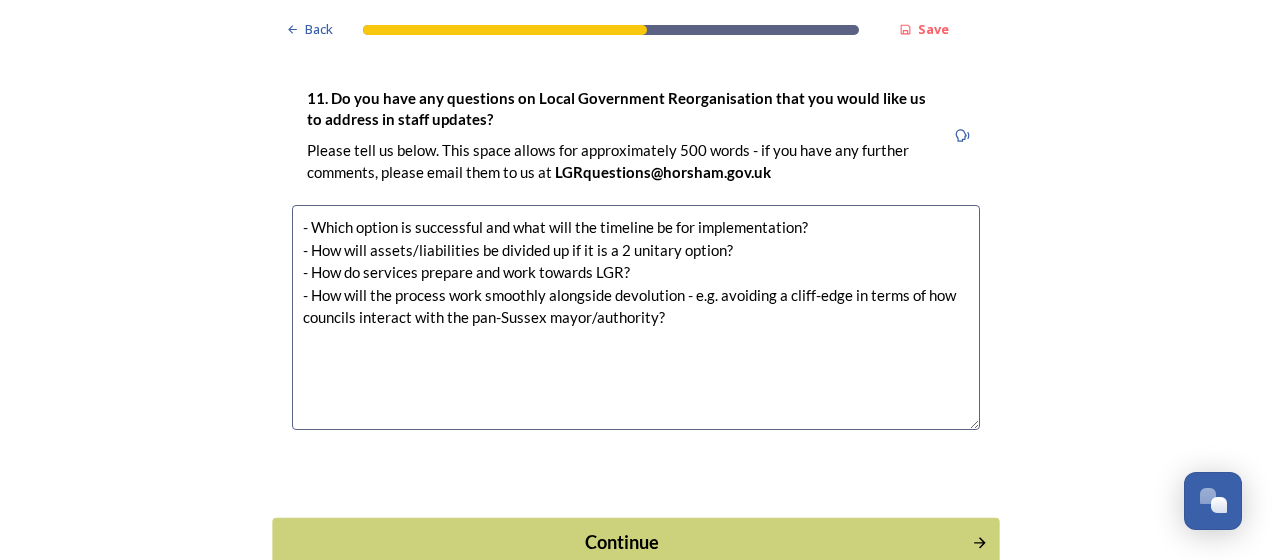 click on "Back Save Prioritising future services As explained on our  Shaping West Sussex hub , Local Government Reorganisation for West Sussex means that the county, district and borough councils will be replaced with one, or more than one, single-tier council (referred to as a unitary council) to deliver all your services.  Options currently being explored within West Sussex are detailed on our  hub , but map visuals can be found below. A single county unitary , bringing the County Council and all seven District and Borough Councils services together to form a new unitary council for West Sussex. Single unitary model (You can enlarge this map by clicking on the square expand icon in the top right of the image) Two unitary option, variation 1  -   one unitary combining Arun, Chichester and Worthing footprints and one unitary combining Adur, Crawley, Horsham, and Mid-Sussex footprints. Two unitary model variation 1 (You can enlarge this map by clicking on the square expand icon in the top right of the image) * [NUMBER] [NUMBER]" at bounding box center [636, -2883] 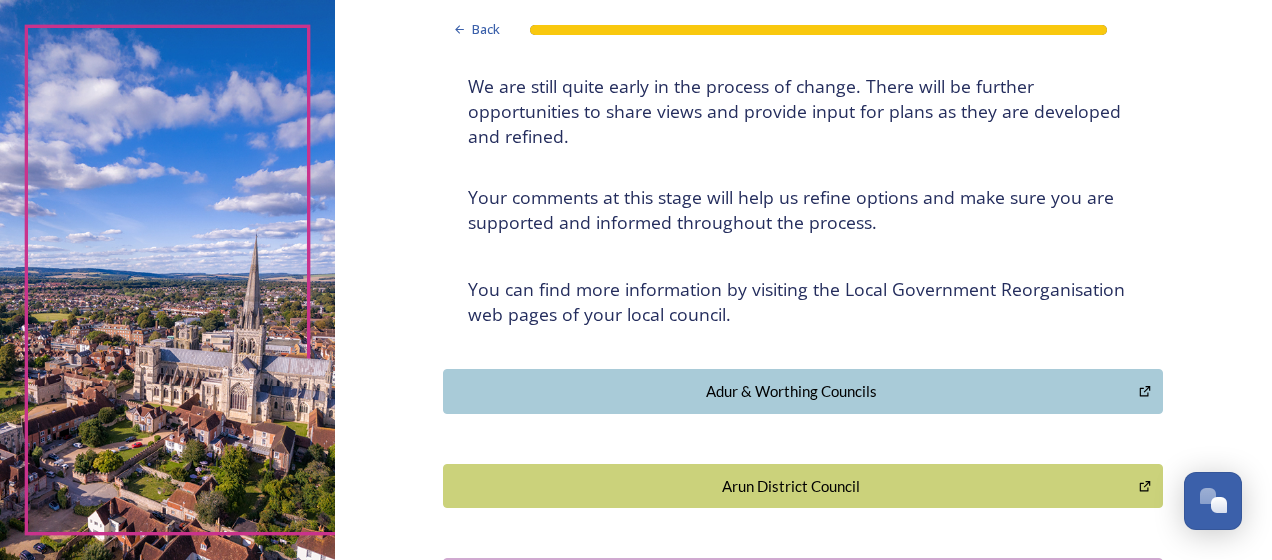 scroll, scrollTop: 110, scrollLeft: 0, axis: vertical 